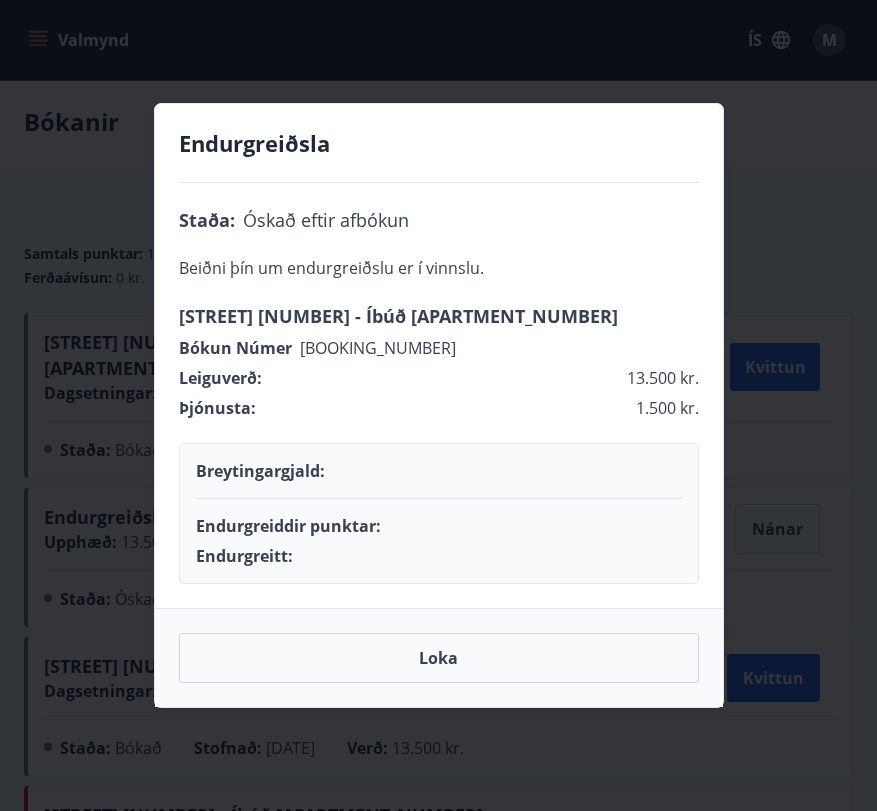 scroll, scrollTop: 0, scrollLeft: 0, axis: both 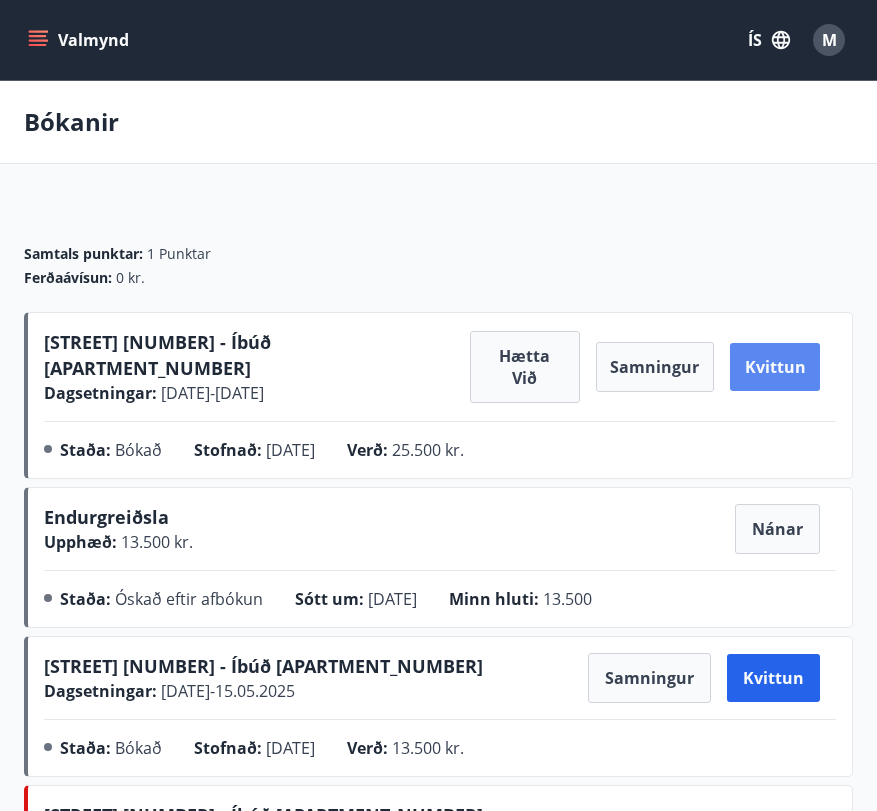 click on "Kvittun" at bounding box center [775, 367] 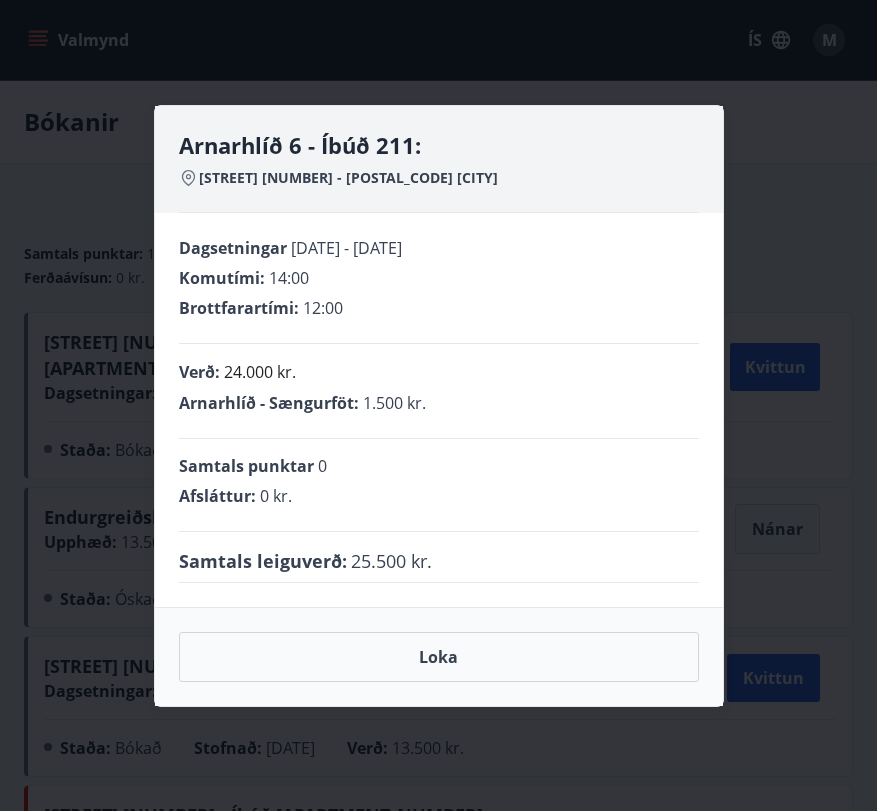 click on "[STREET] [NUMBER] - Íbúð [APARTMENT_NUMBER]: [STREET] [NUMBER] - [POSTAL_CODE] [CITY] Dagsetningar [DATE] - [DATE] Komutími : [TIME] Brottfarartími : [TIME] Verð : [PRICE] kr. [STREET]  - Sængurföt : [PRICE] kr. Samtals punktar 0 Afsláttur :   0 kr. Samtals leiguverð : [PRICE] kr. Loka" at bounding box center (438, 405) 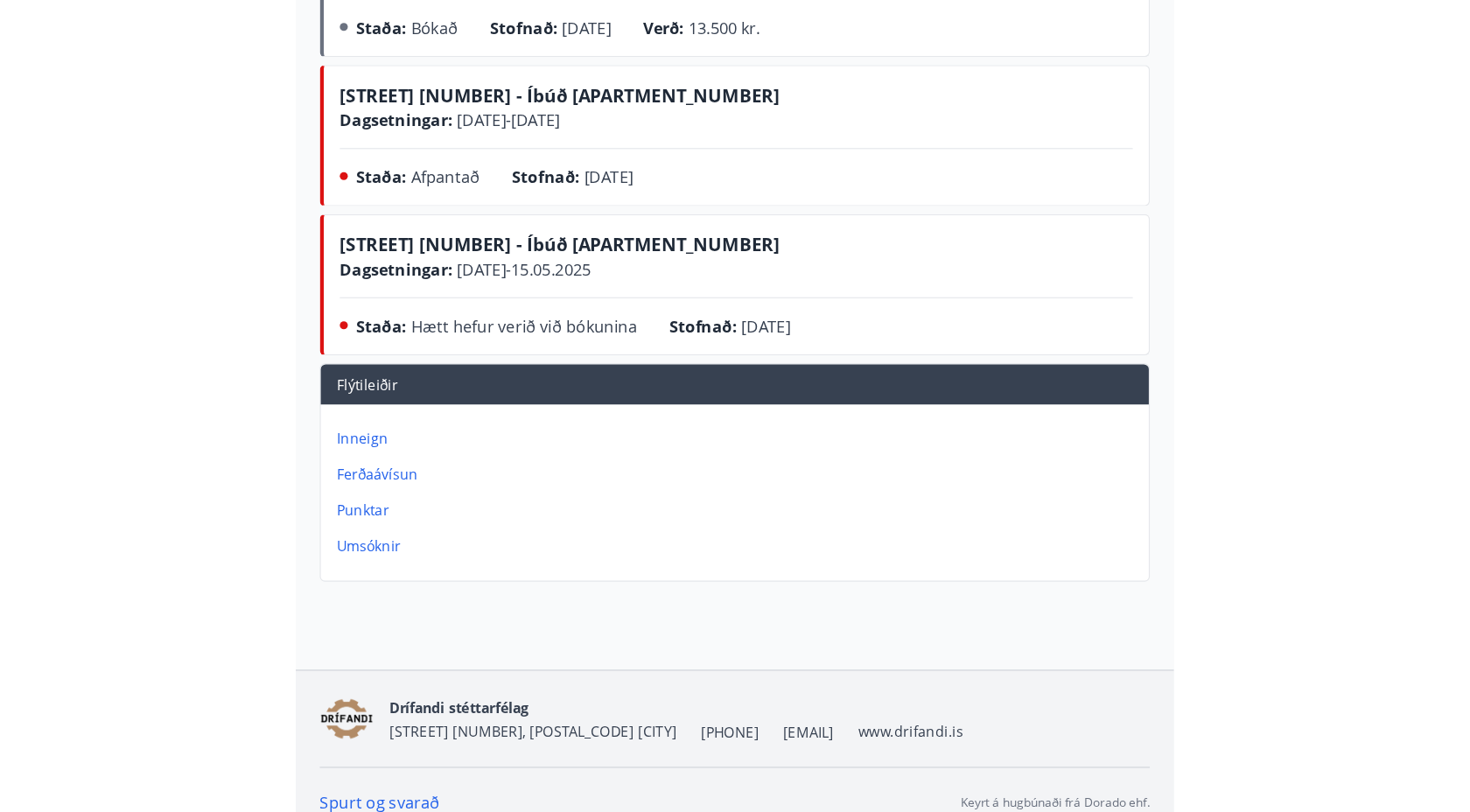 scroll, scrollTop: 0, scrollLeft: 0, axis: both 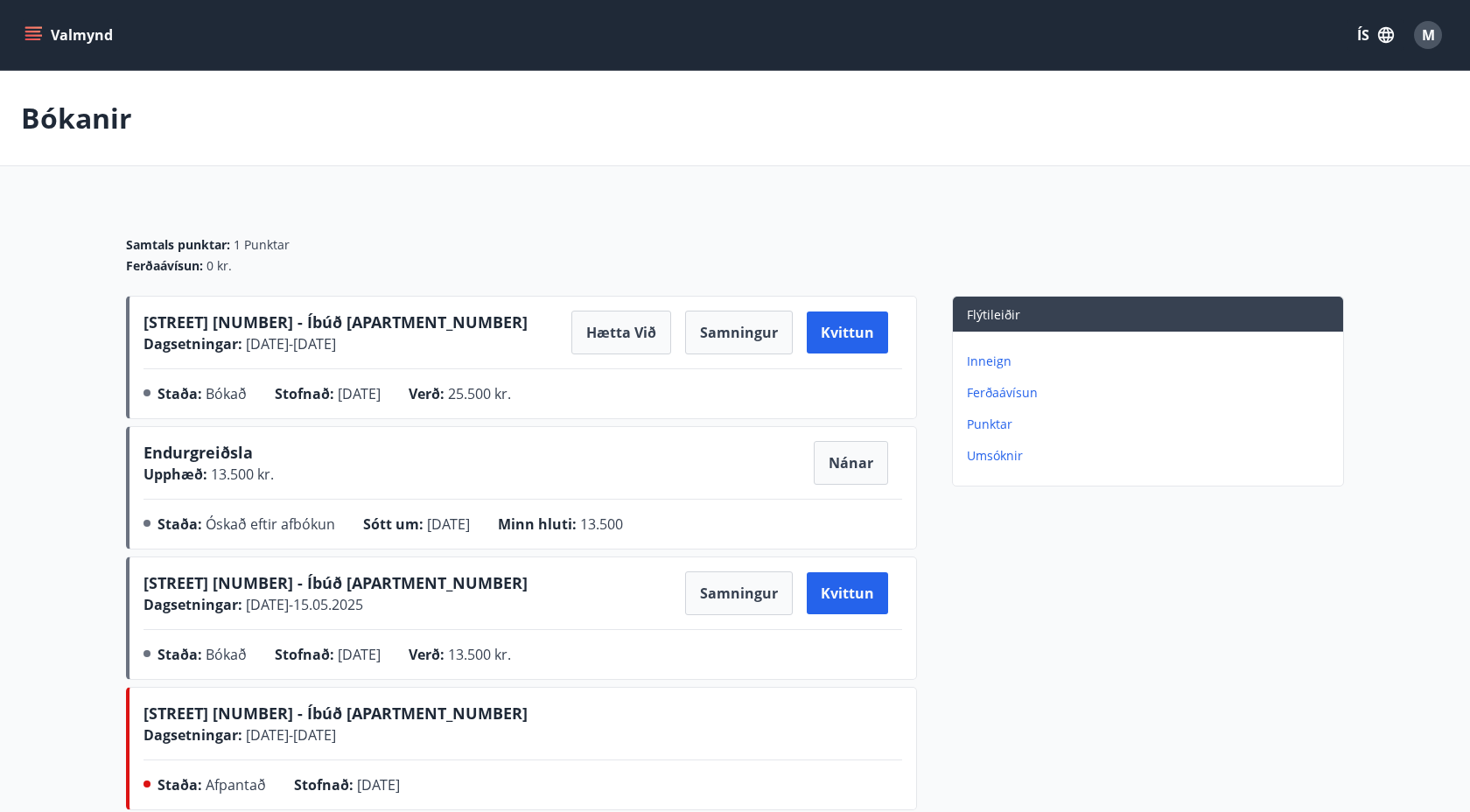 click on "Bókanir" at bounding box center [76, 118] 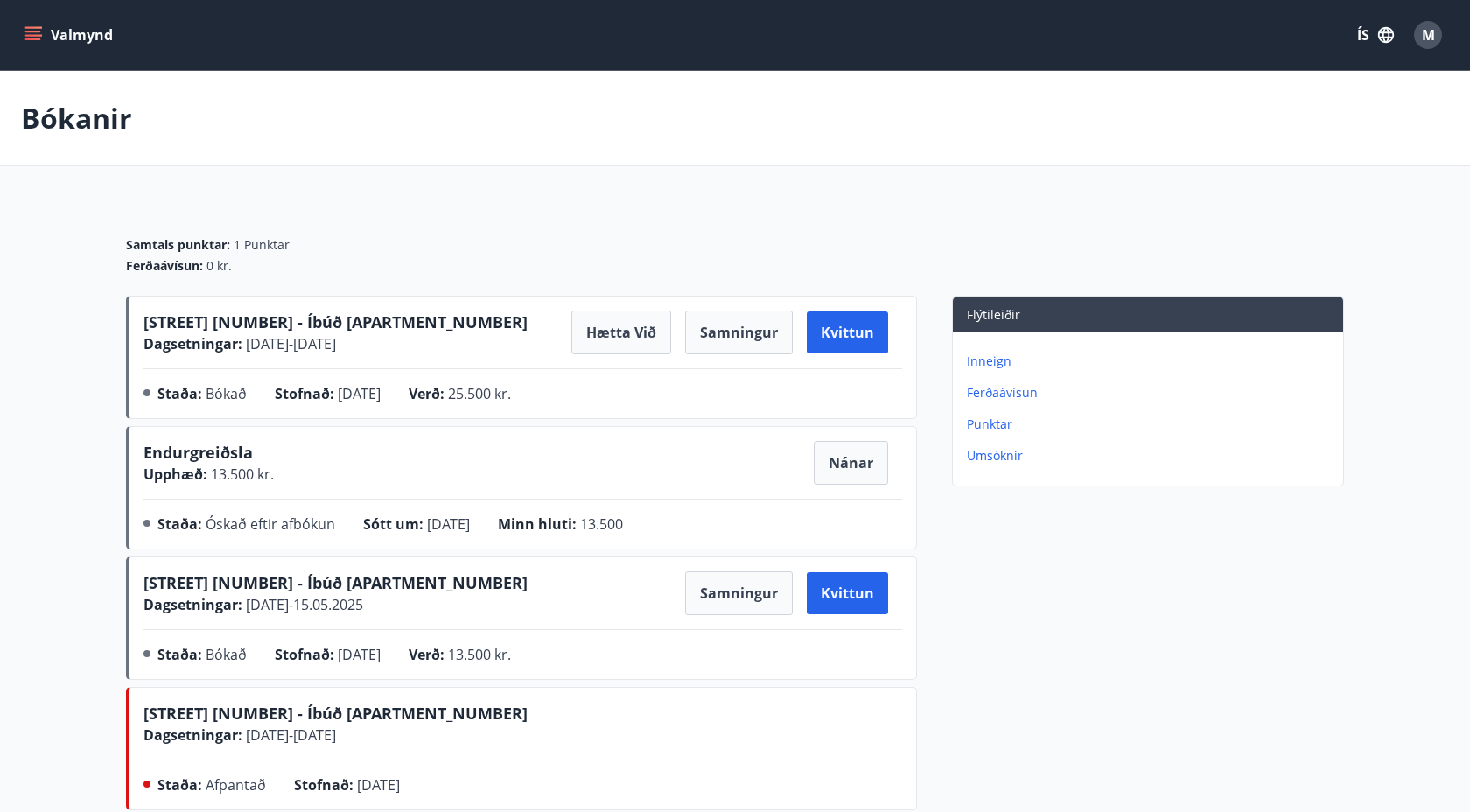 click on "[STREET] [NUMBER] - Íbúð [APARTMENT_NUMBER]" at bounding box center (335, 322) 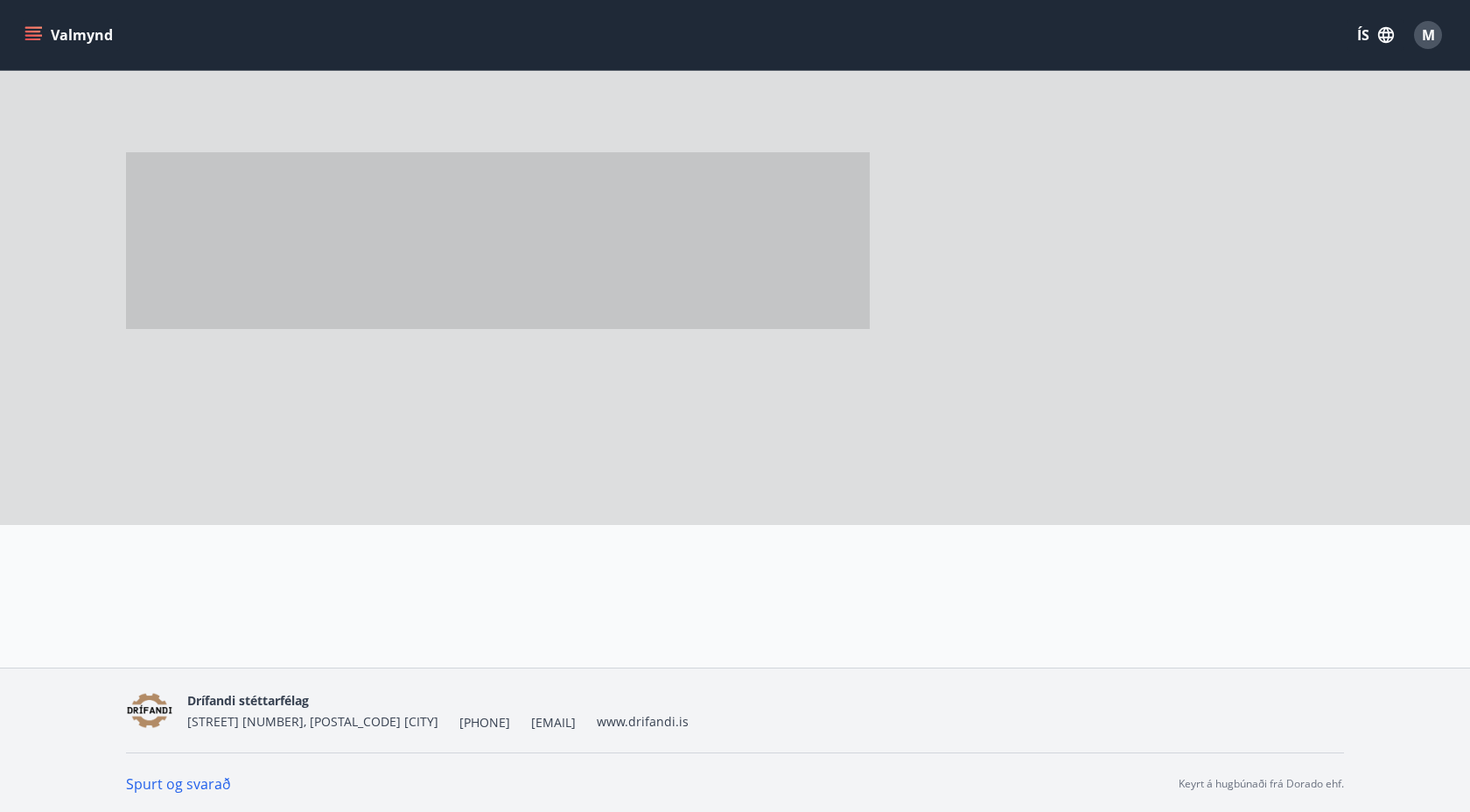 click at bounding box center [498, 241] 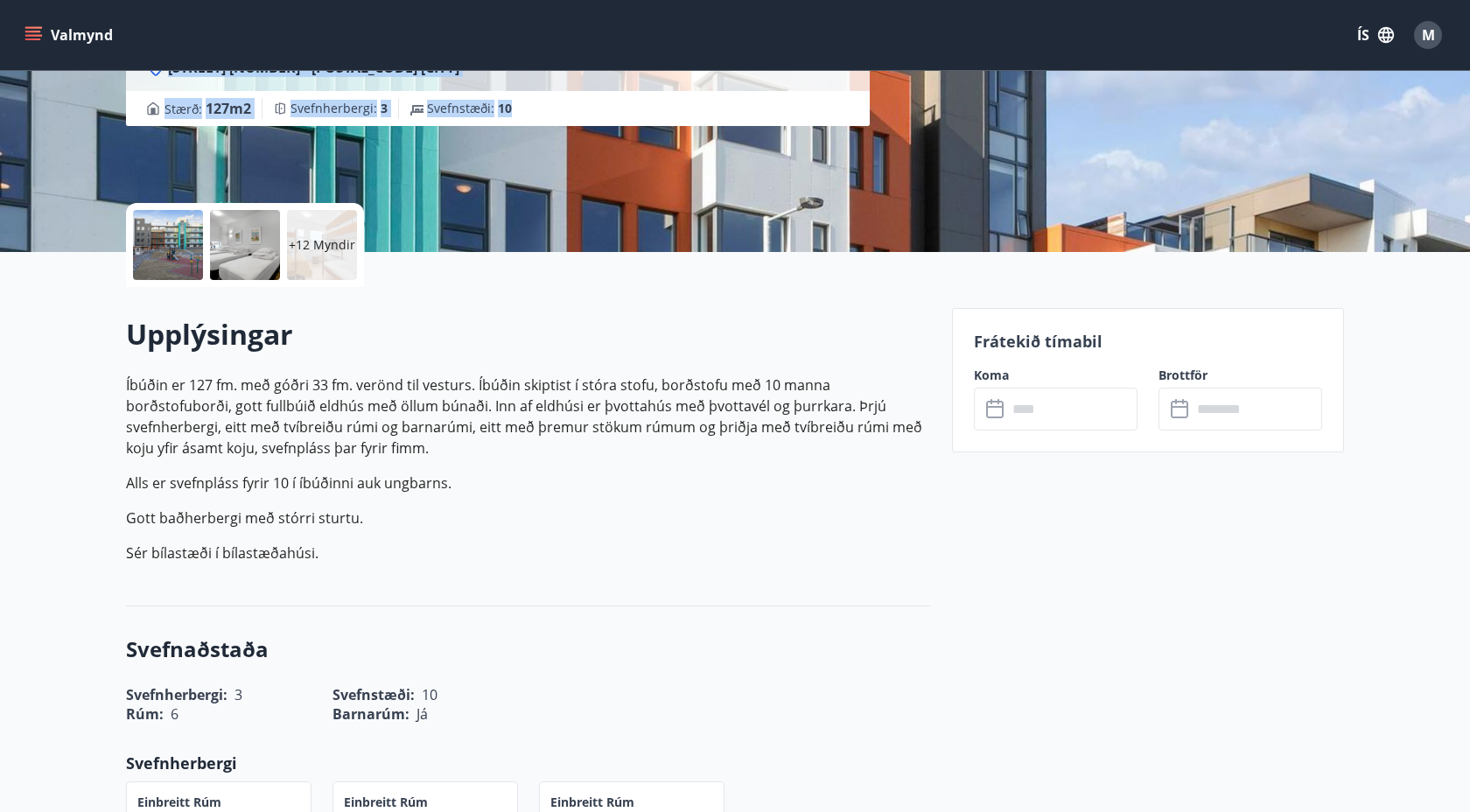 scroll, scrollTop: 271, scrollLeft: 0, axis: vertical 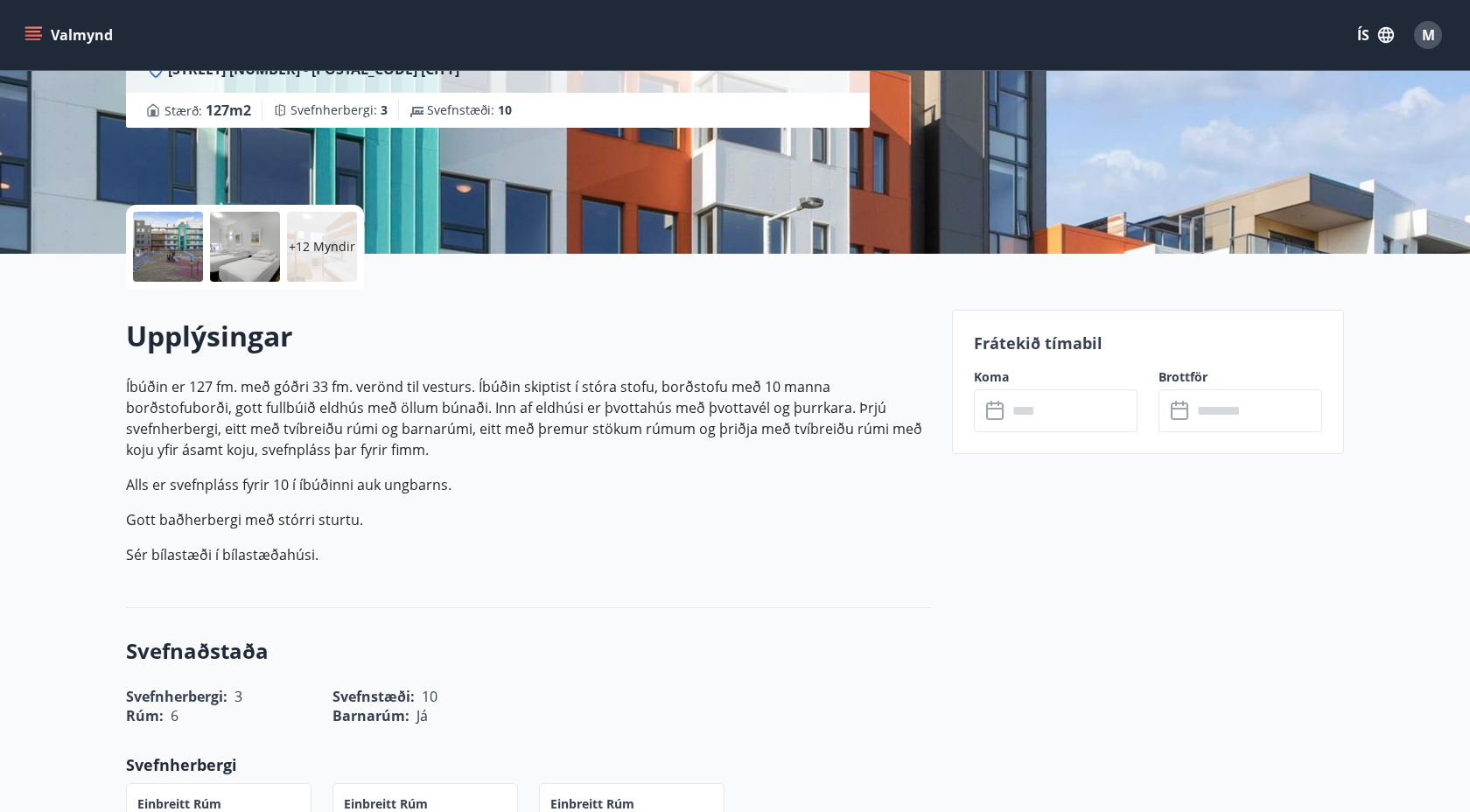 click at bounding box center [245, 247] 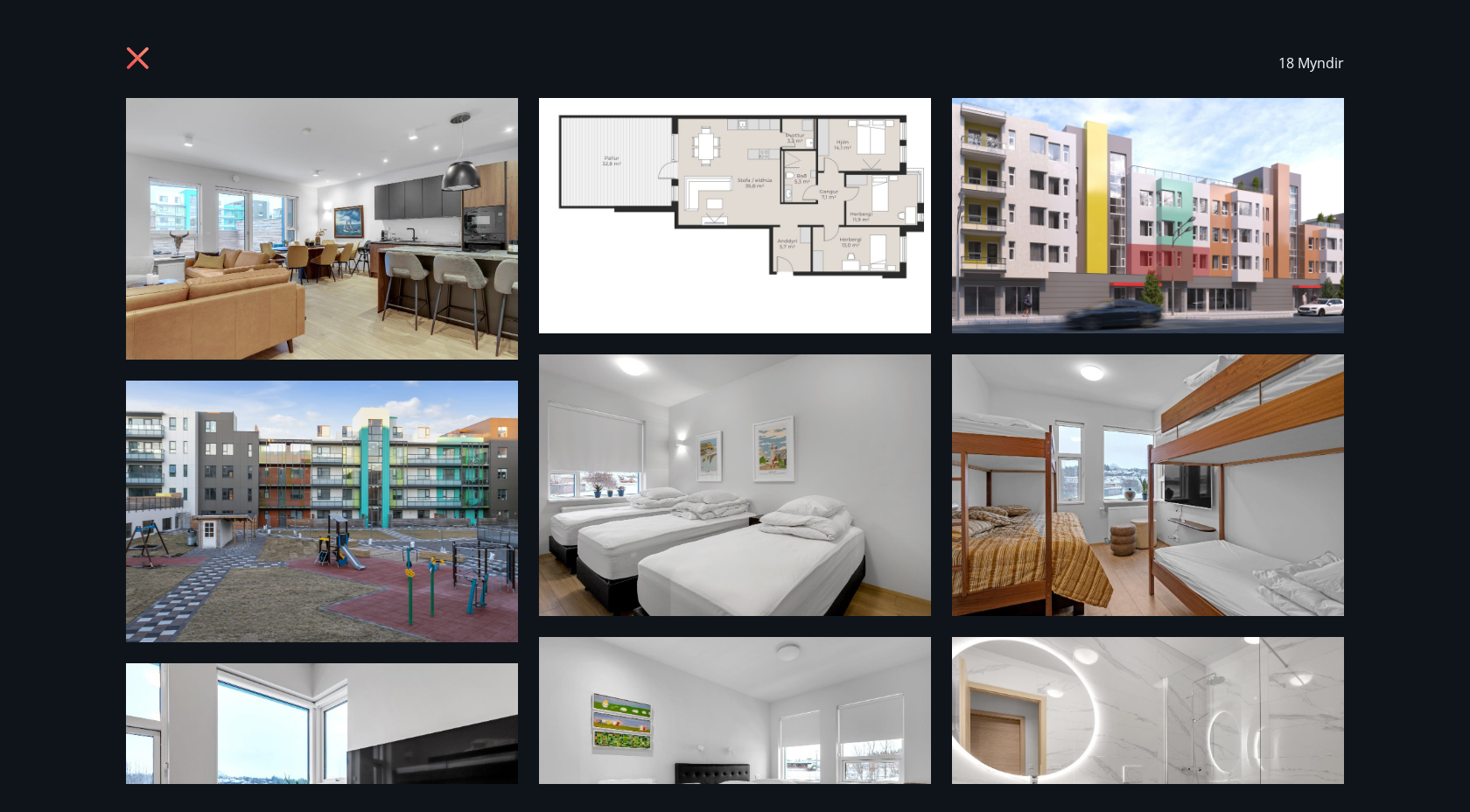 click at bounding box center (322, 228) 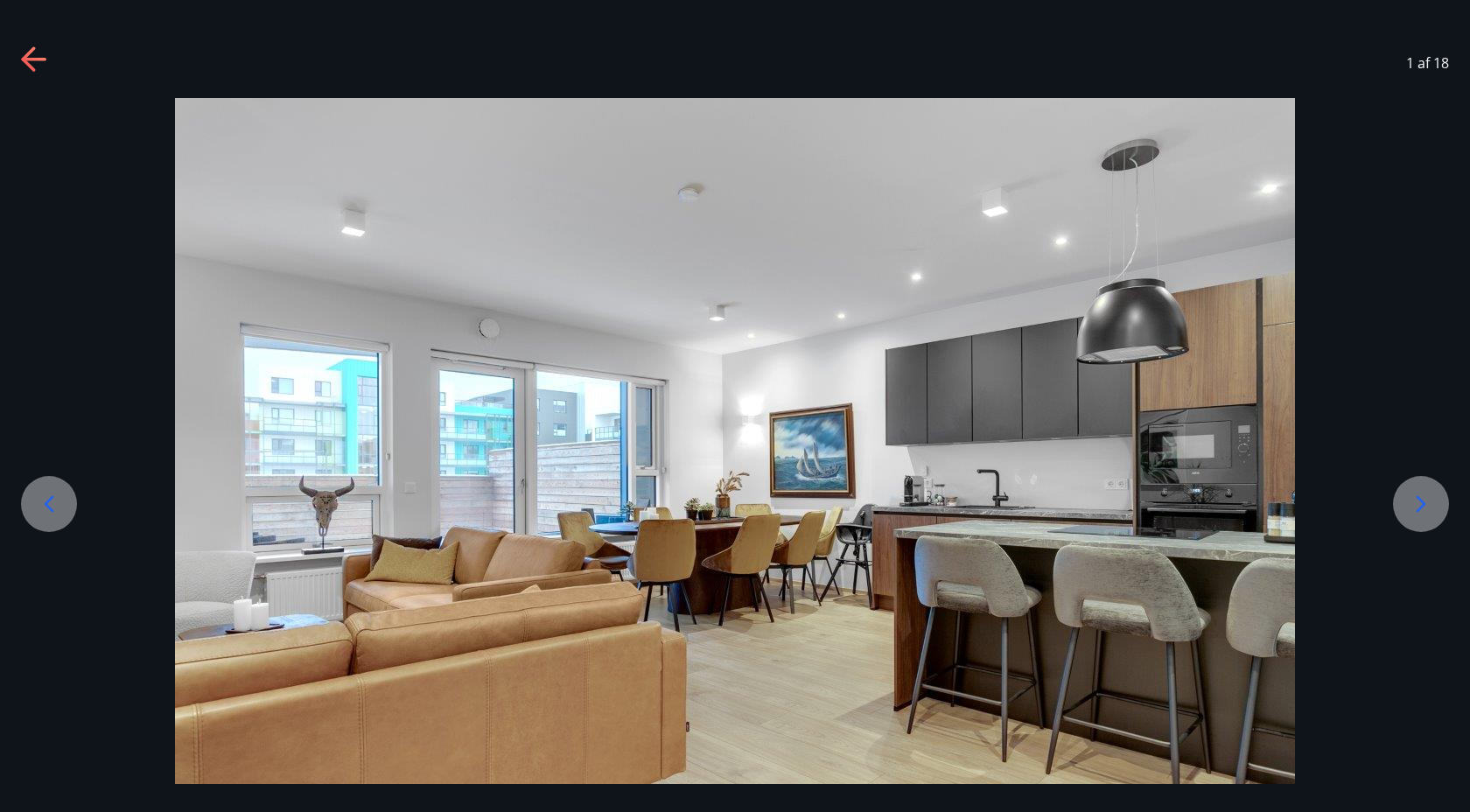 click 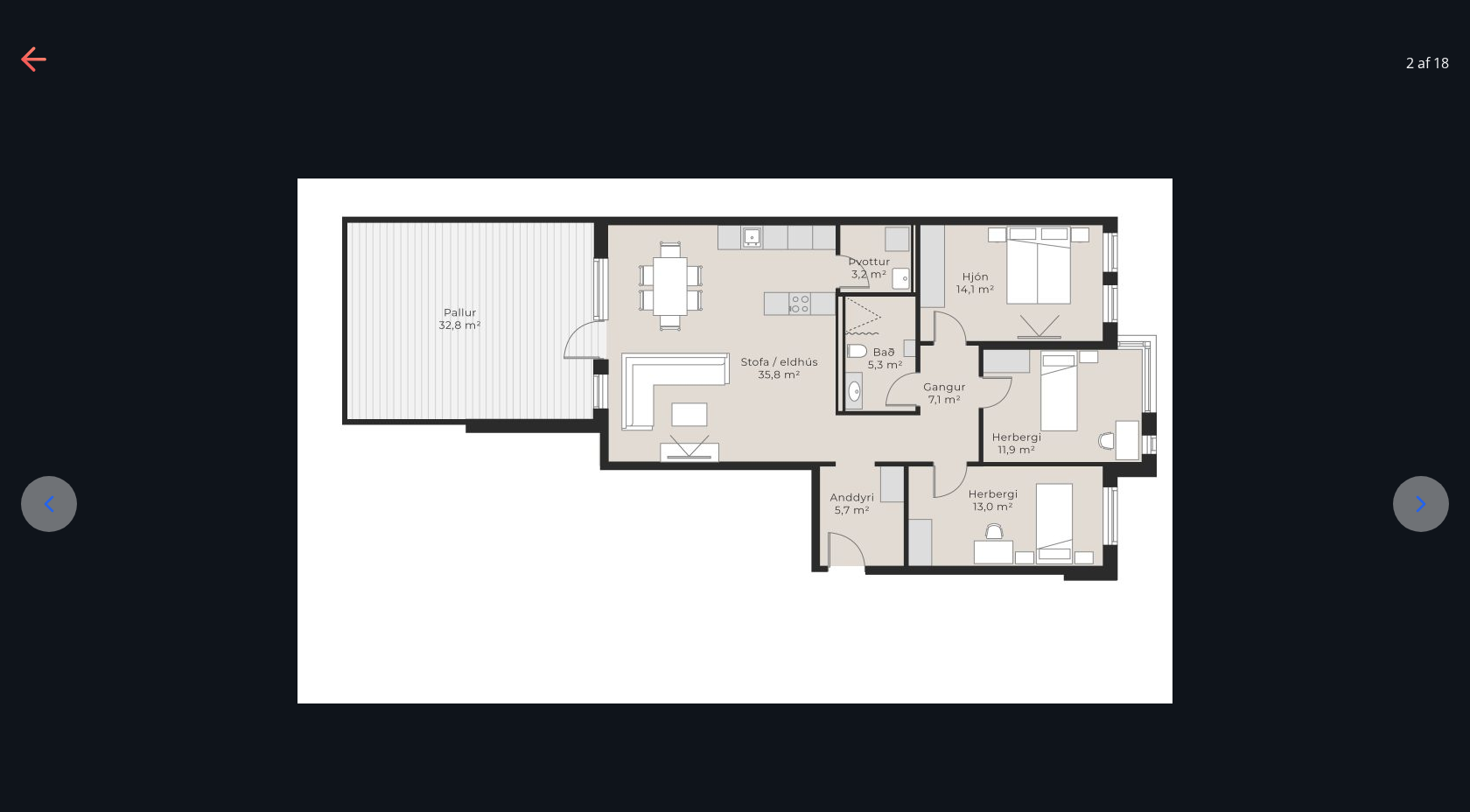click 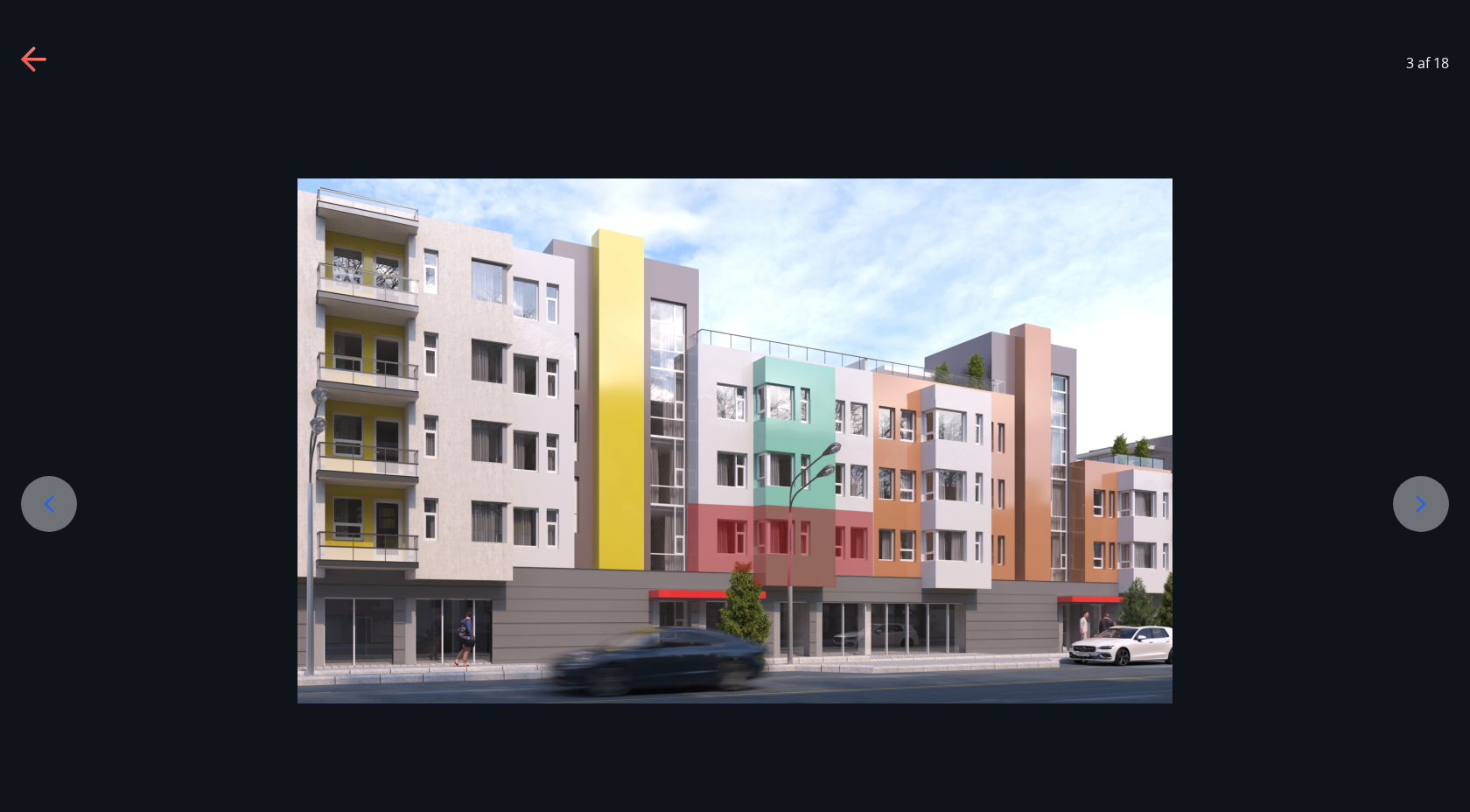click 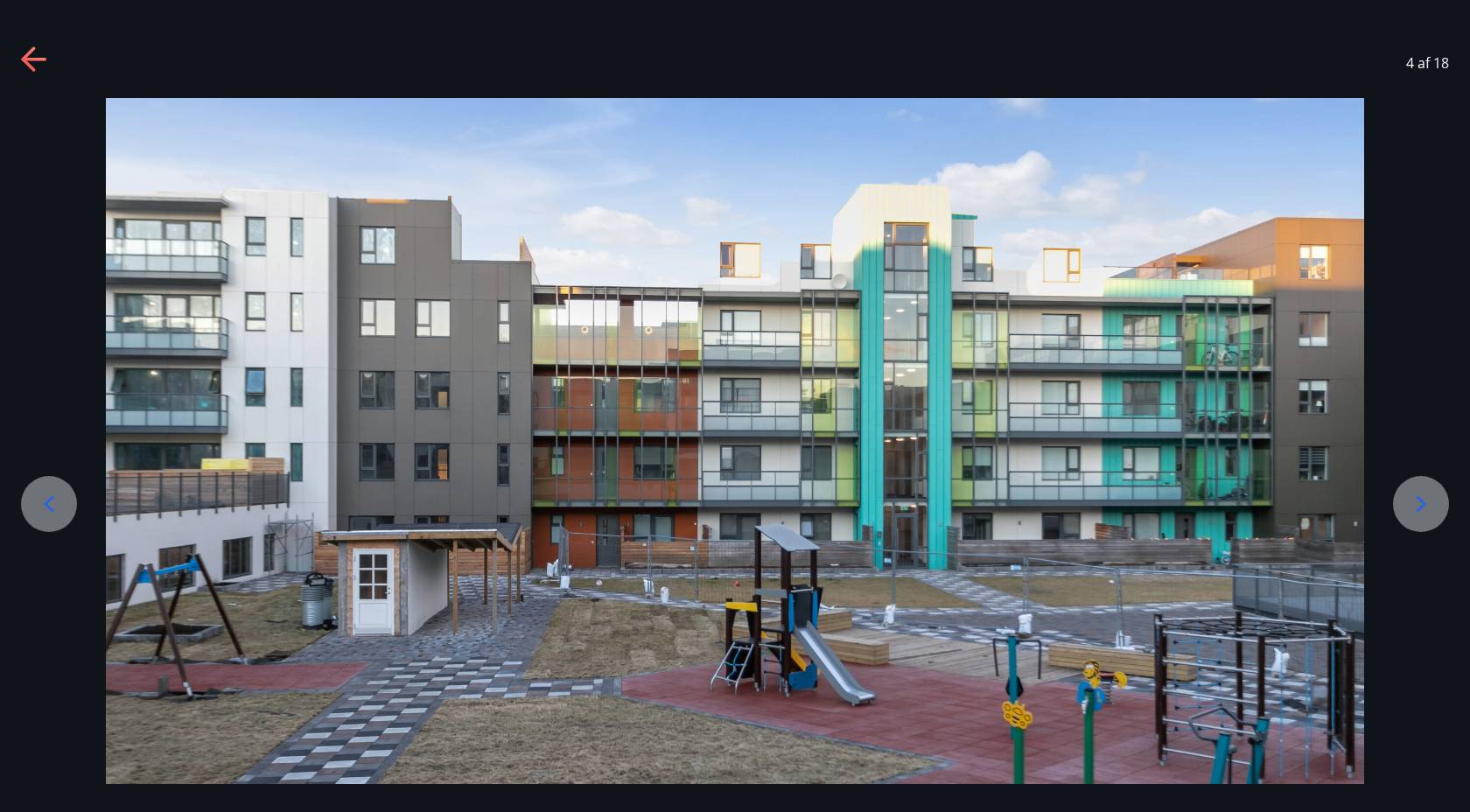 click 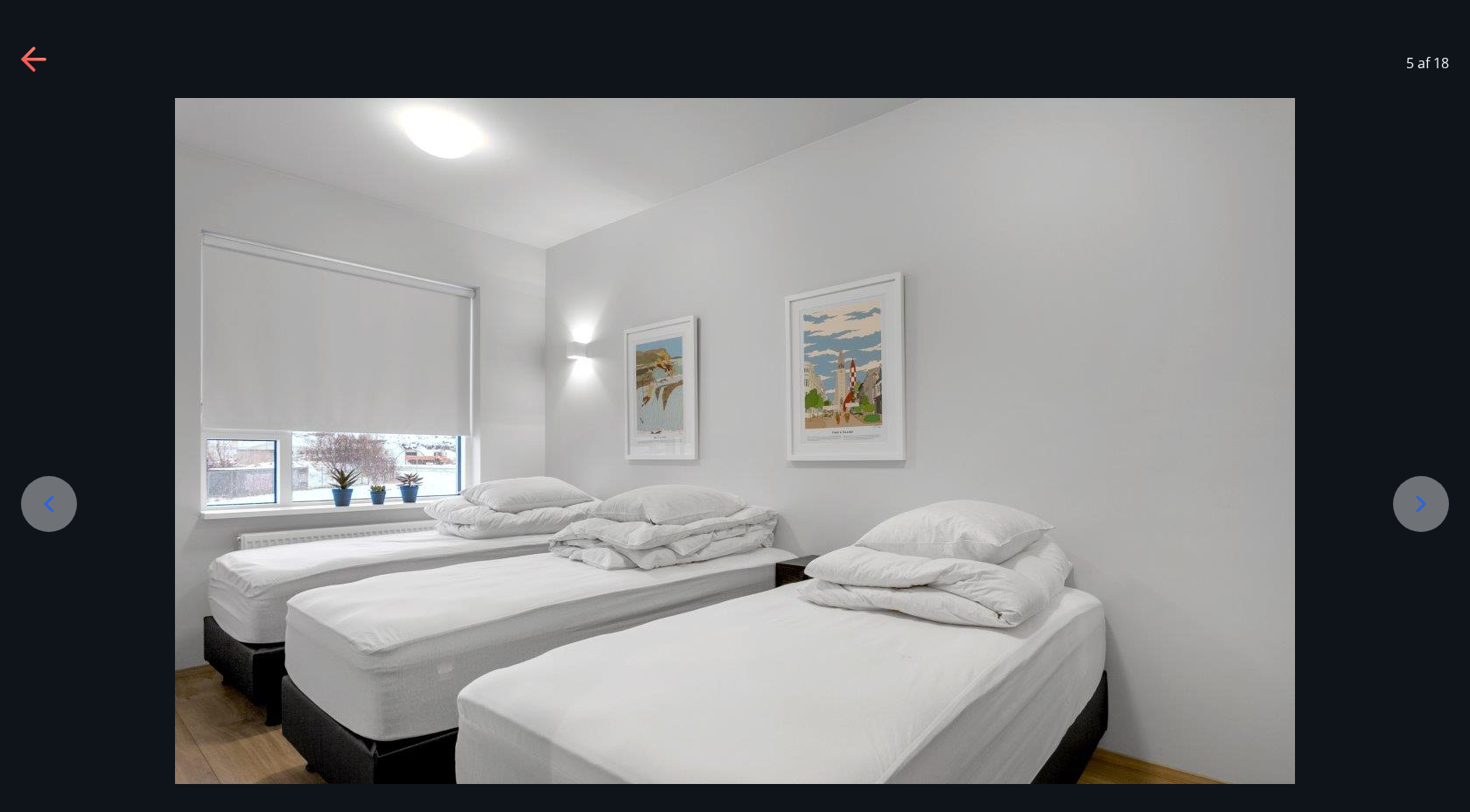 click 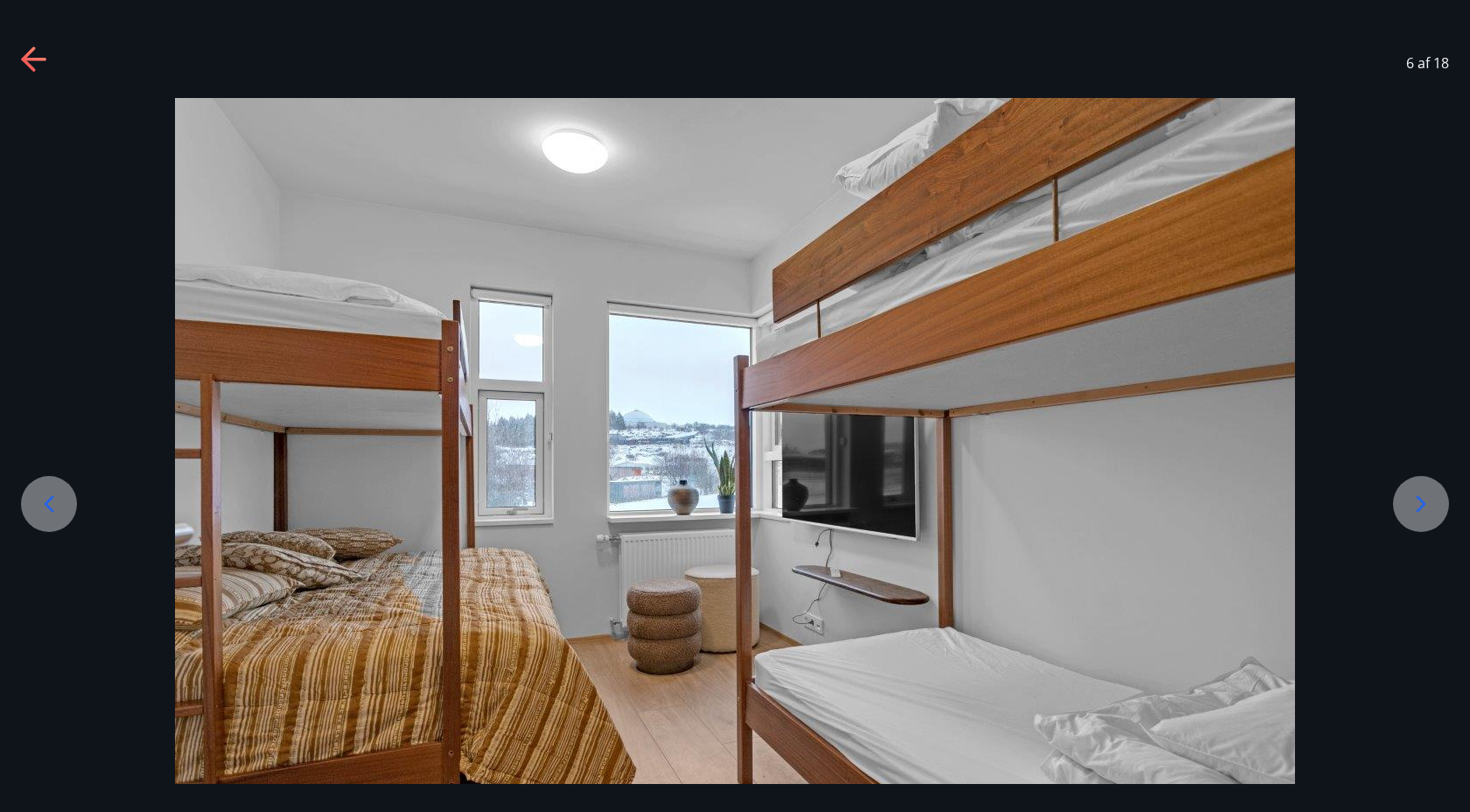 click 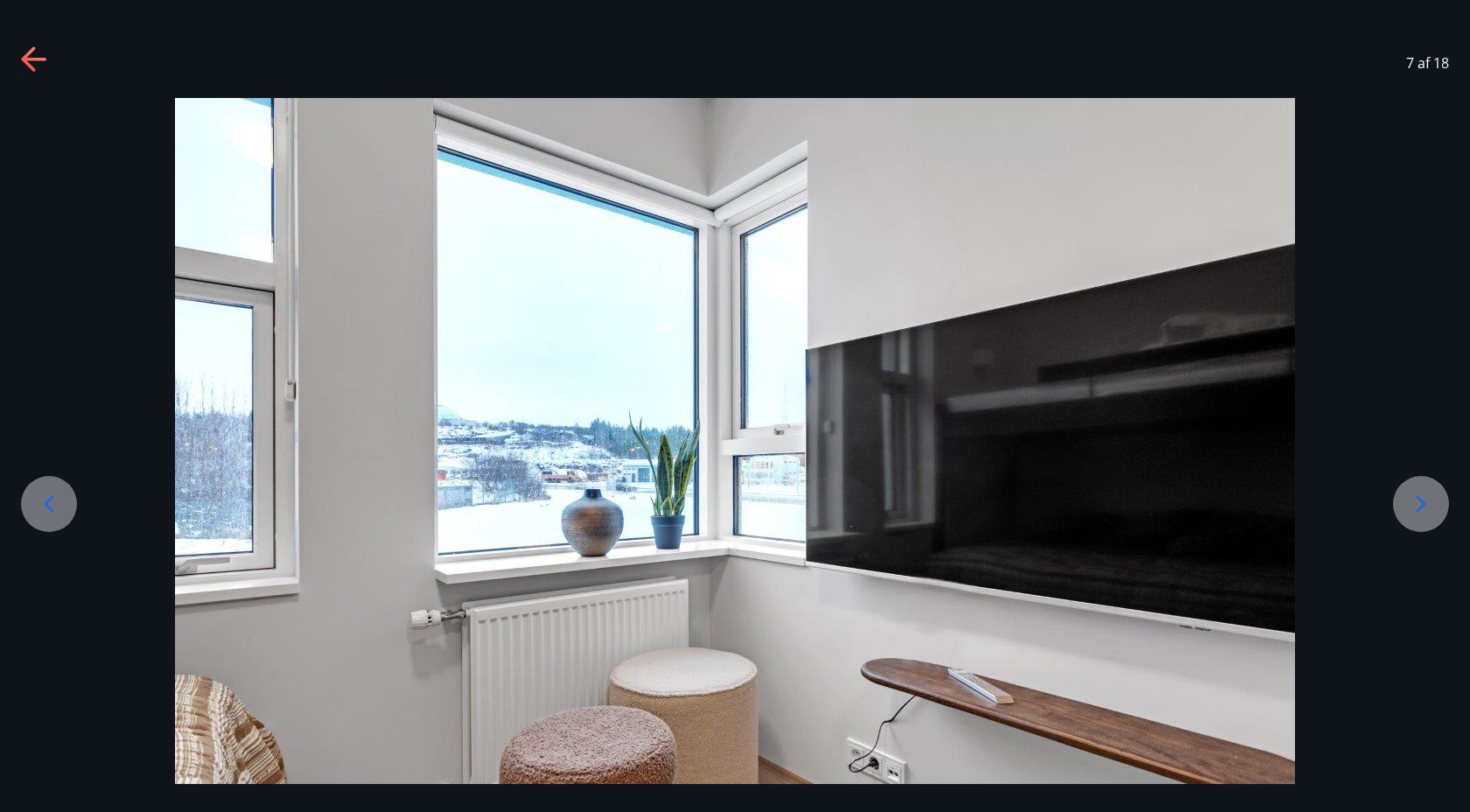 click 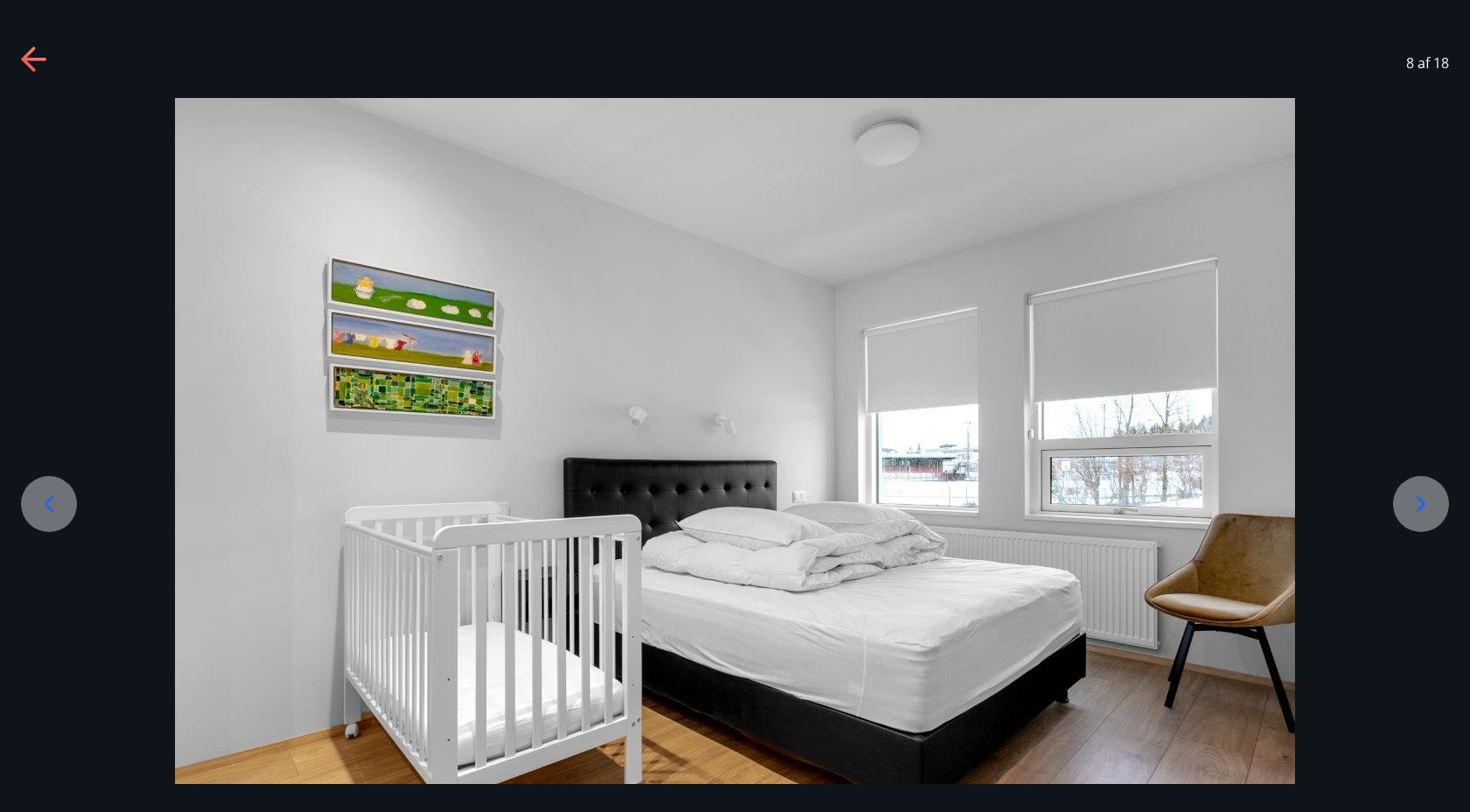 click 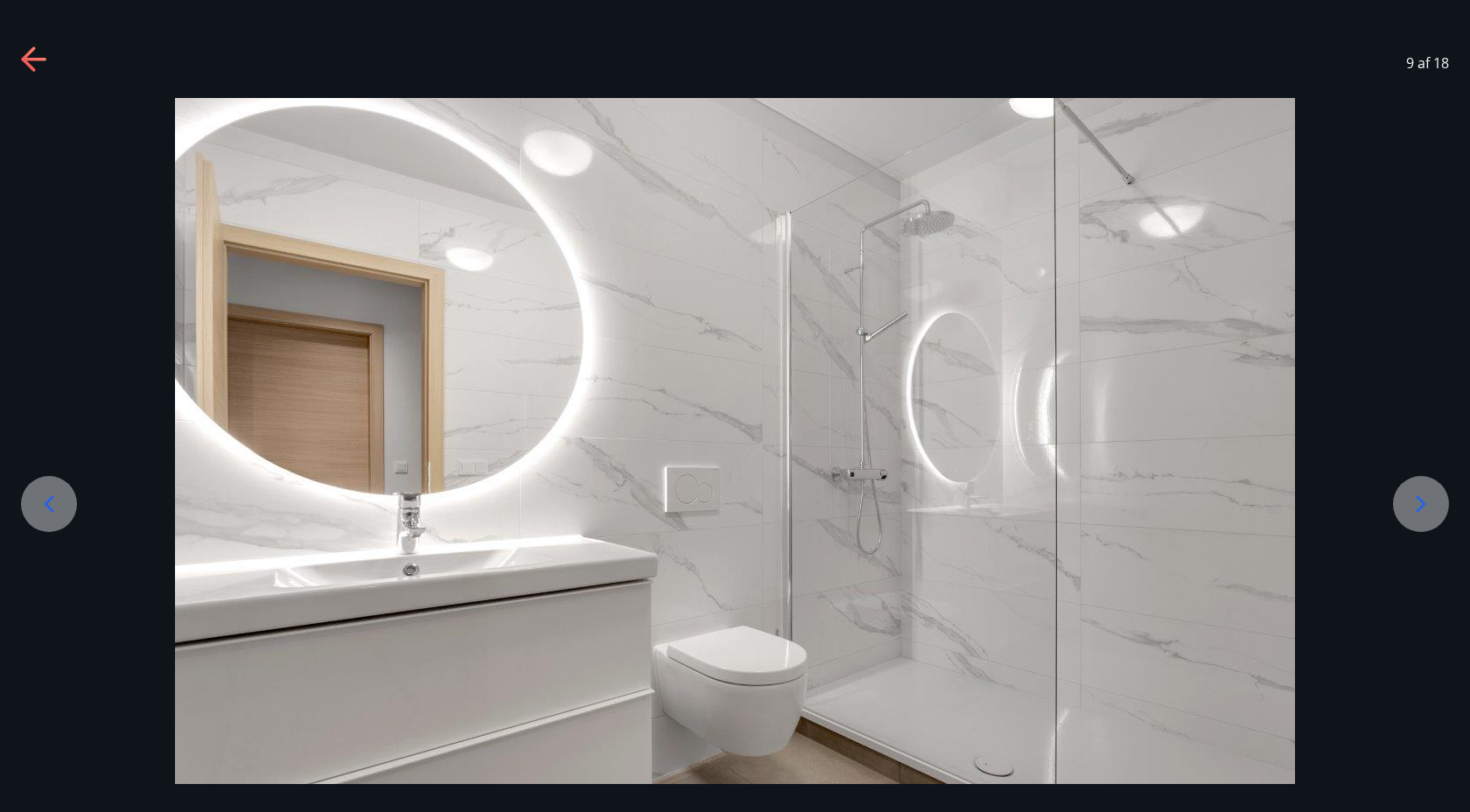 click 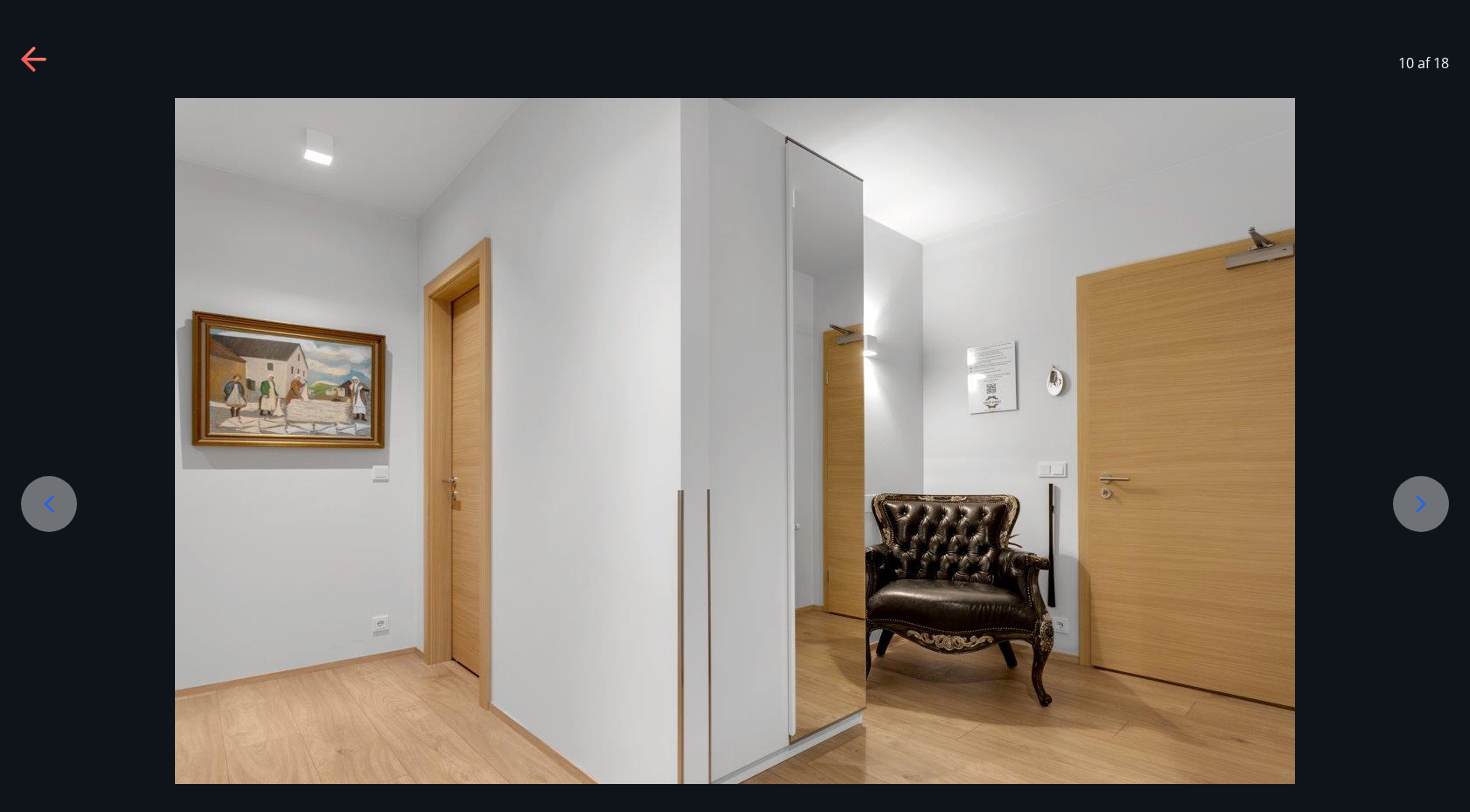 click 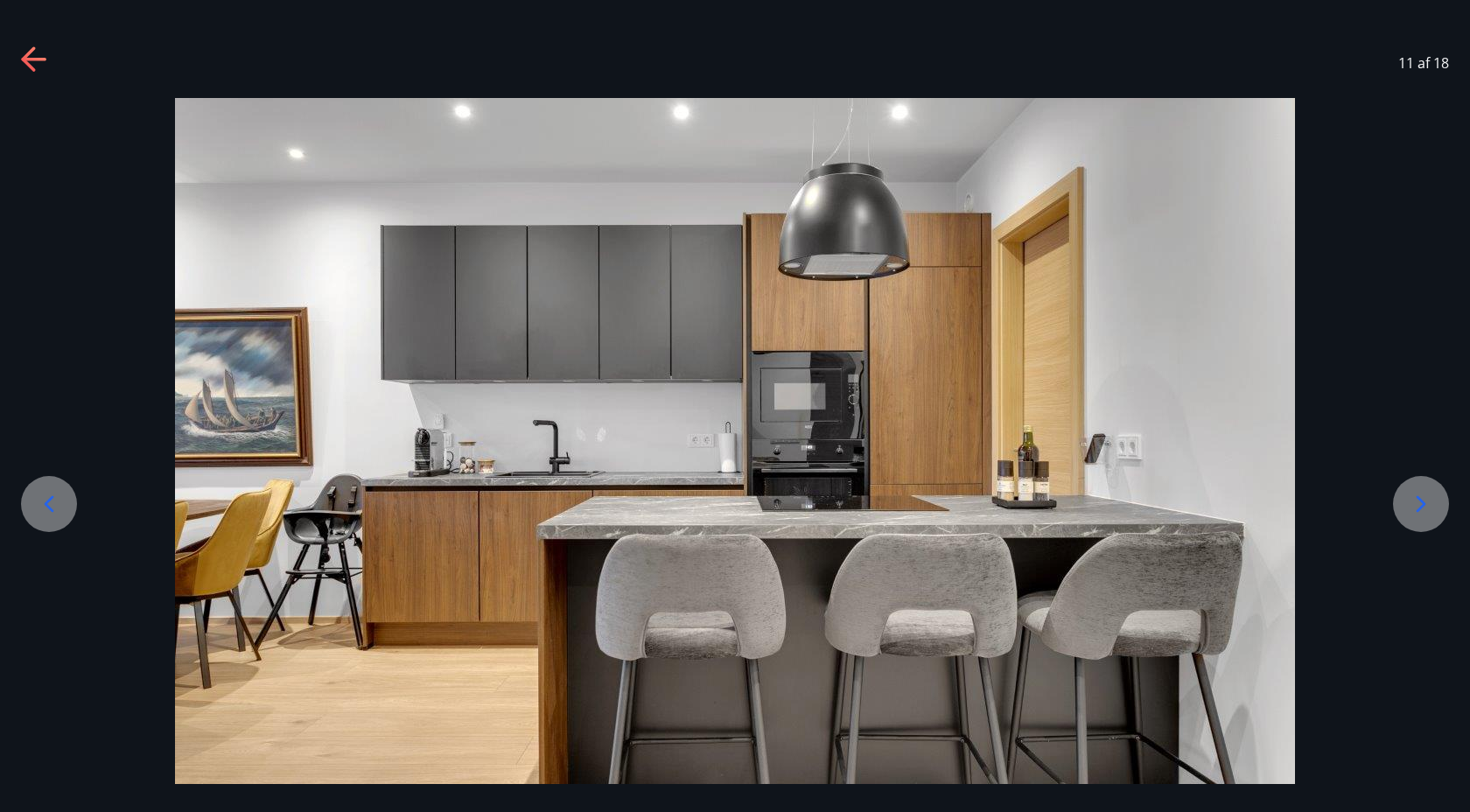 click 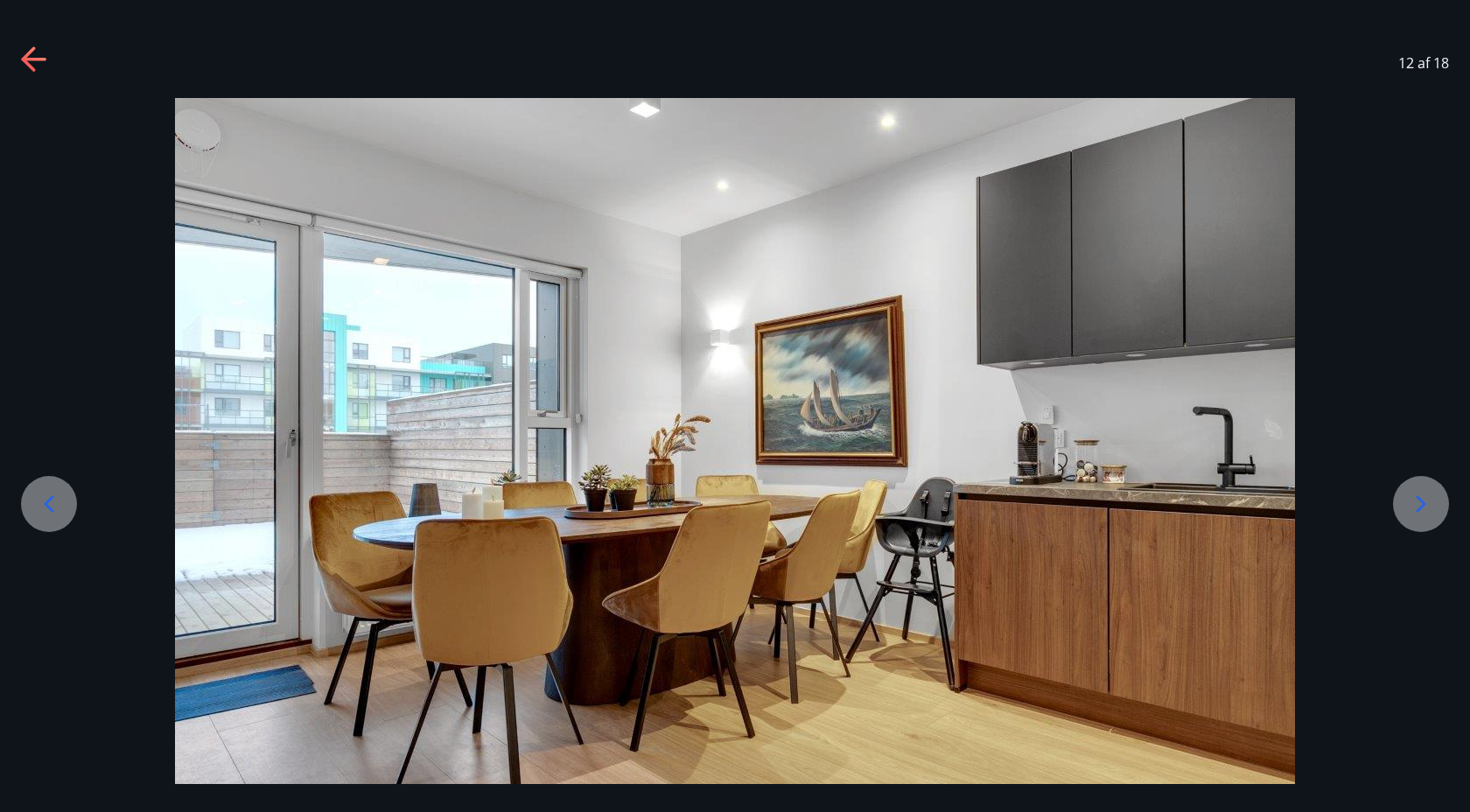 click 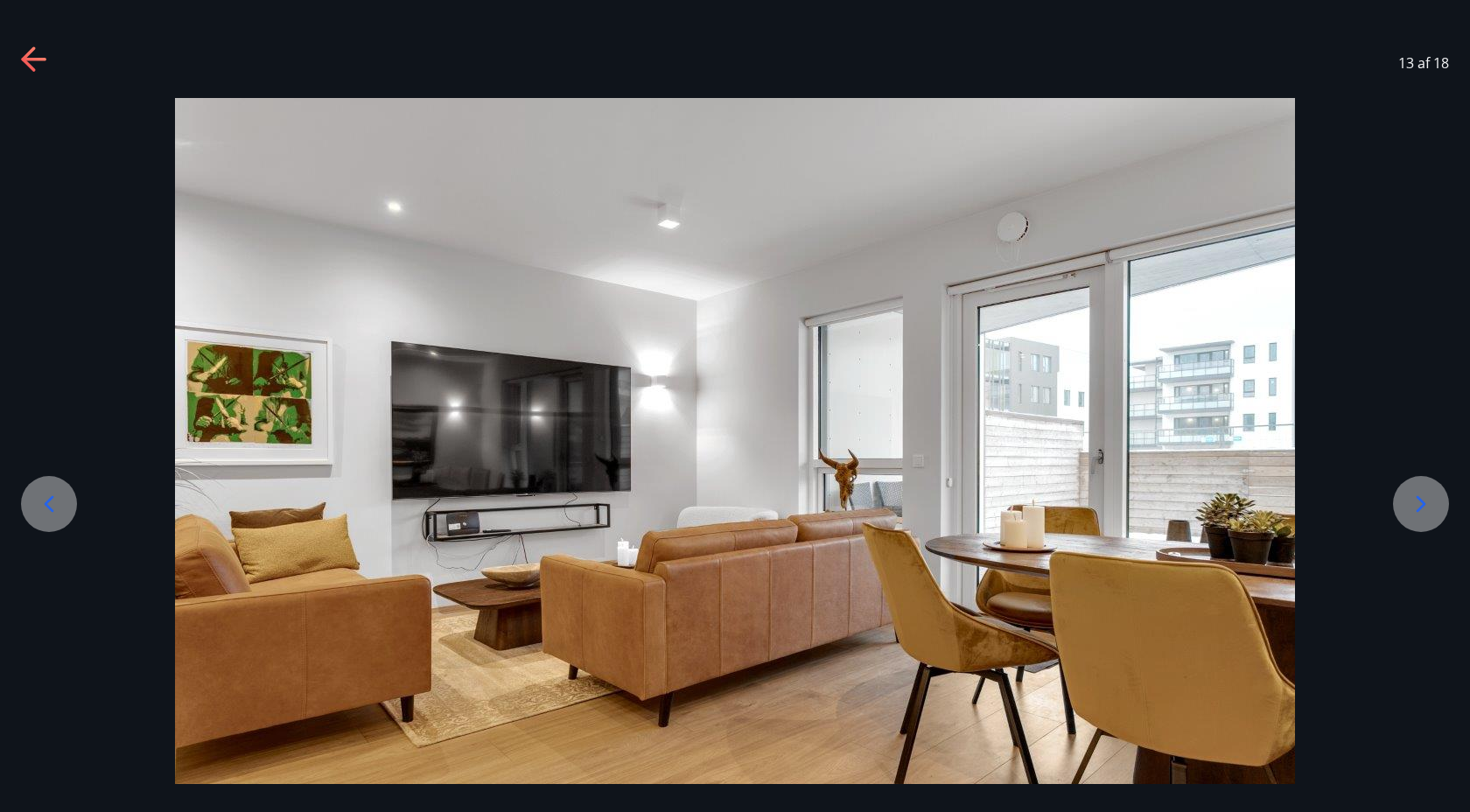 click 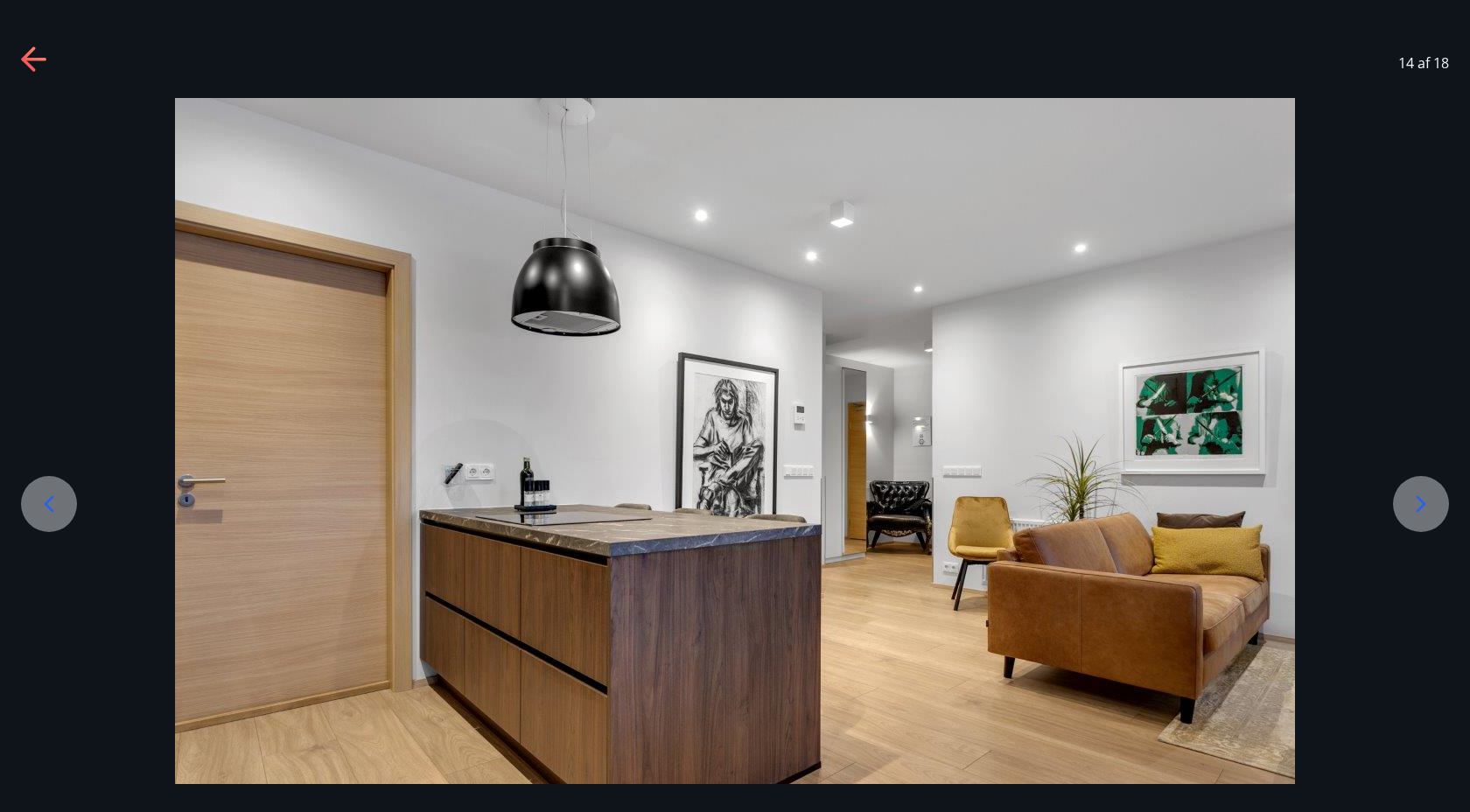 click 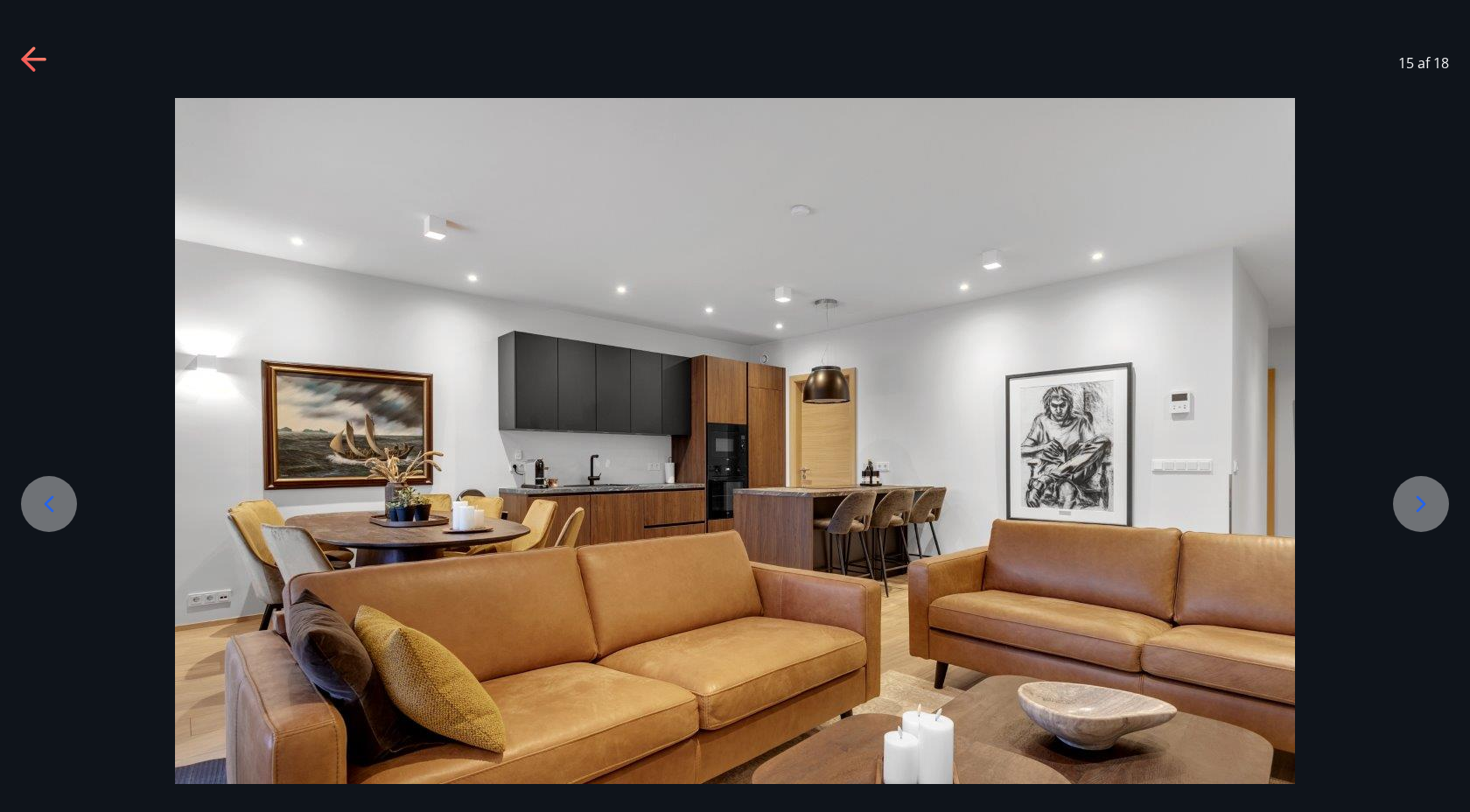 click 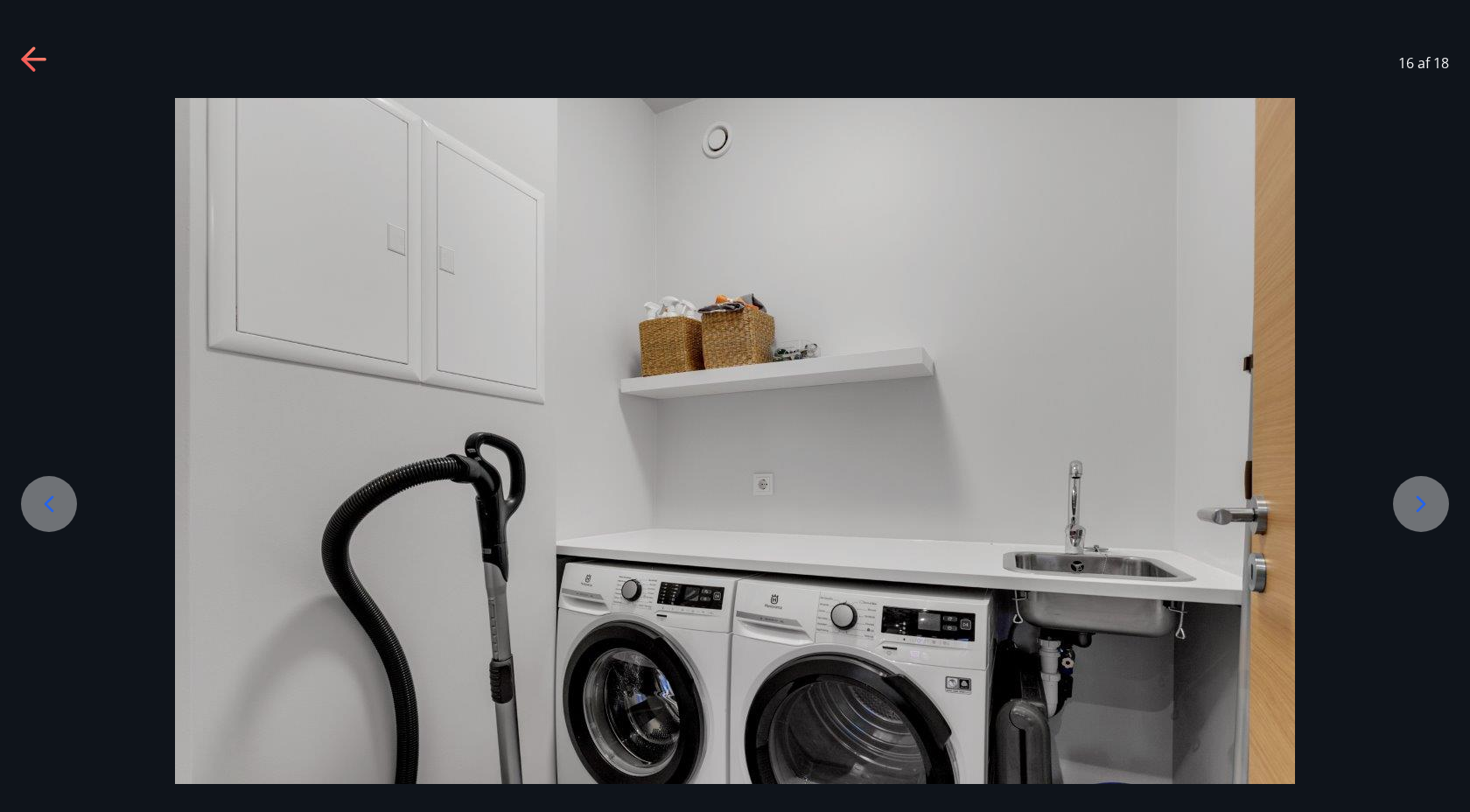 click 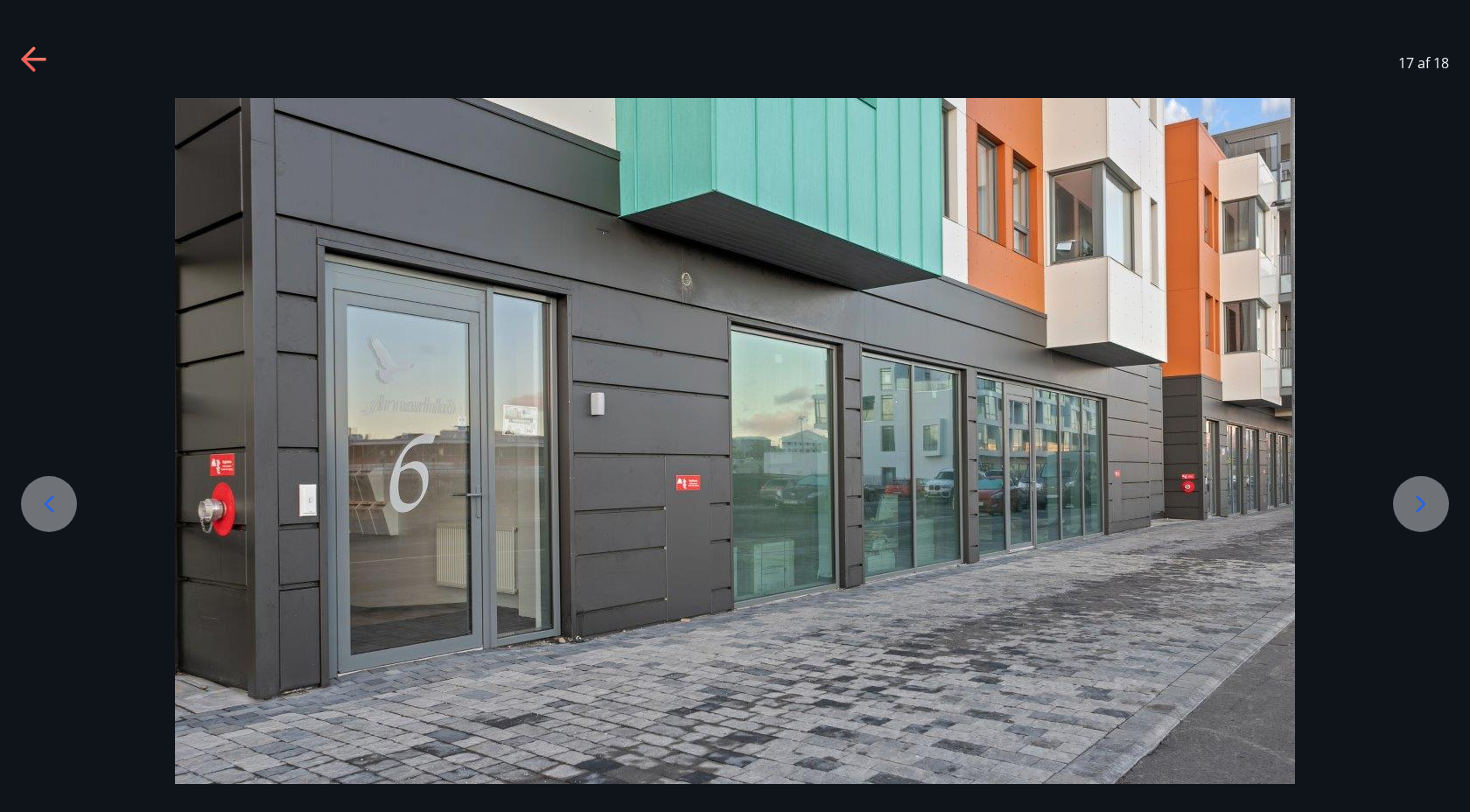 click 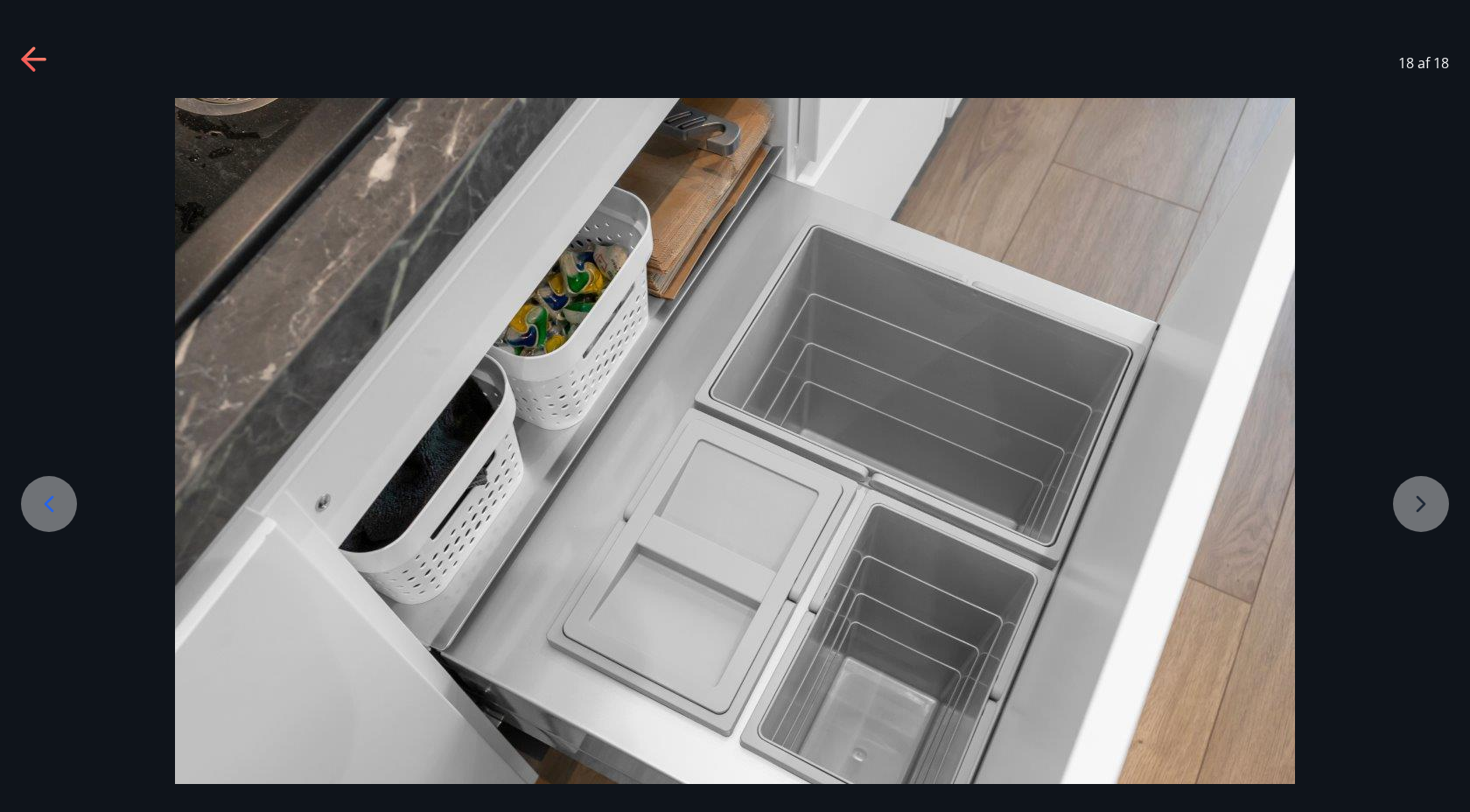 click at bounding box center [735, 471] 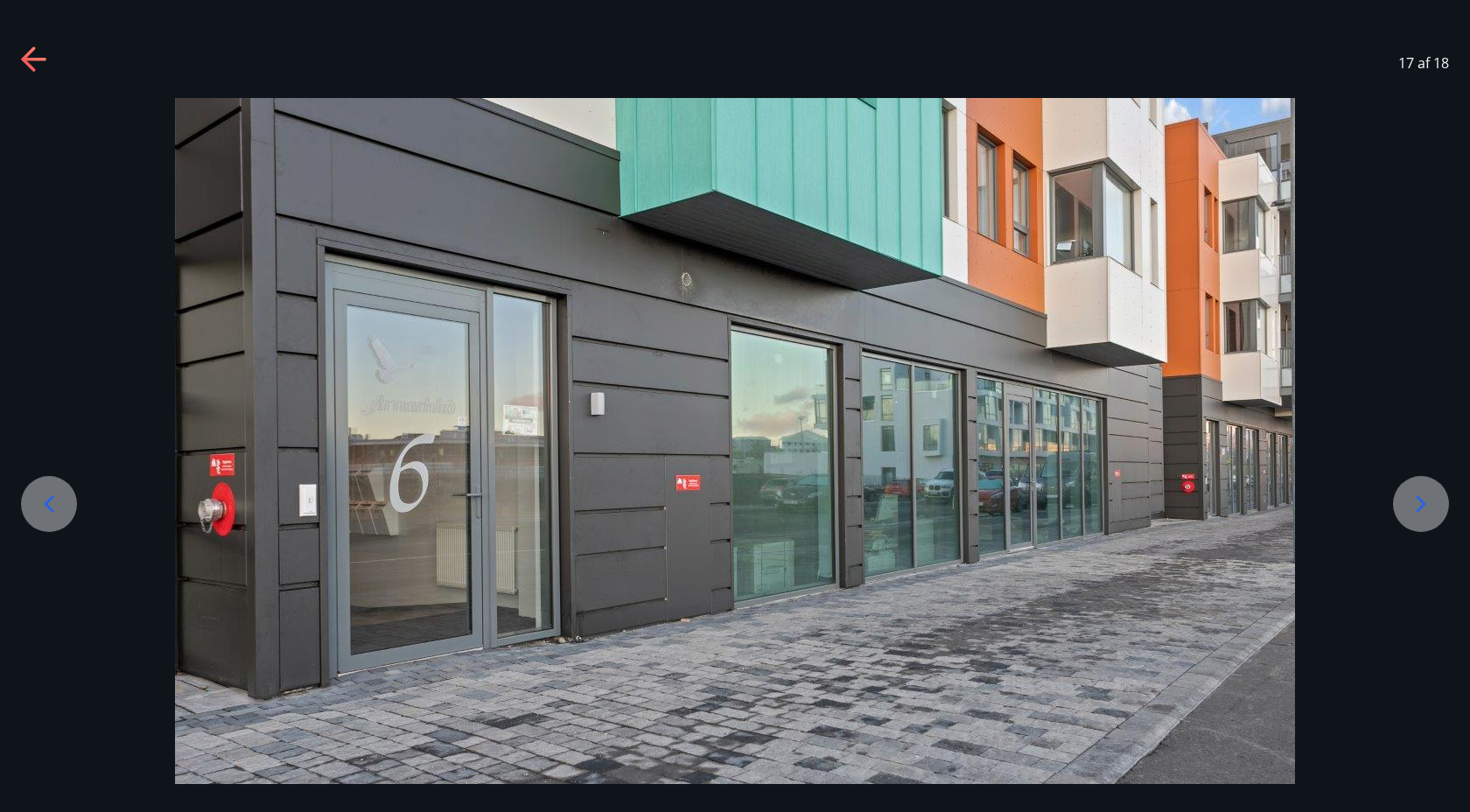click 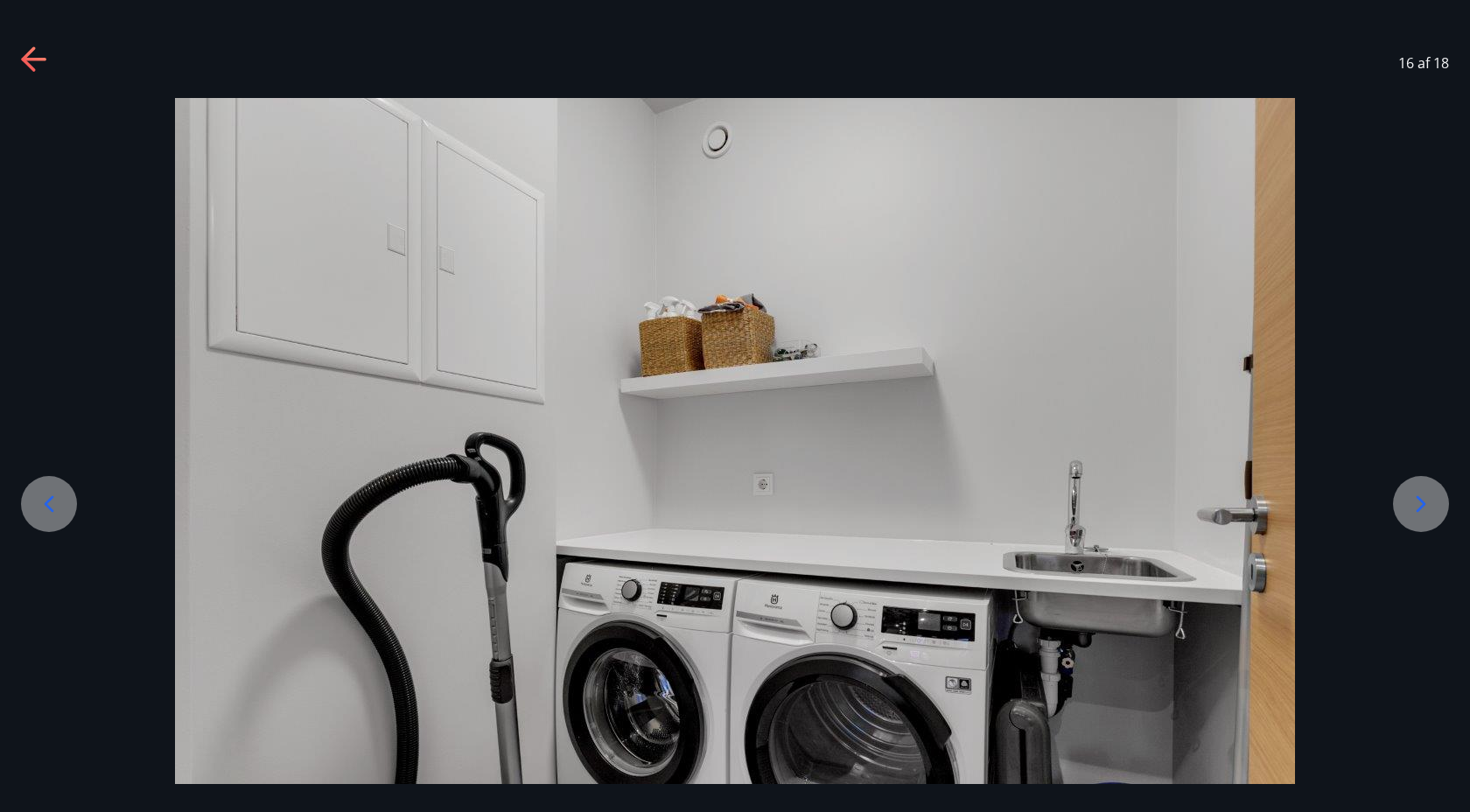 click 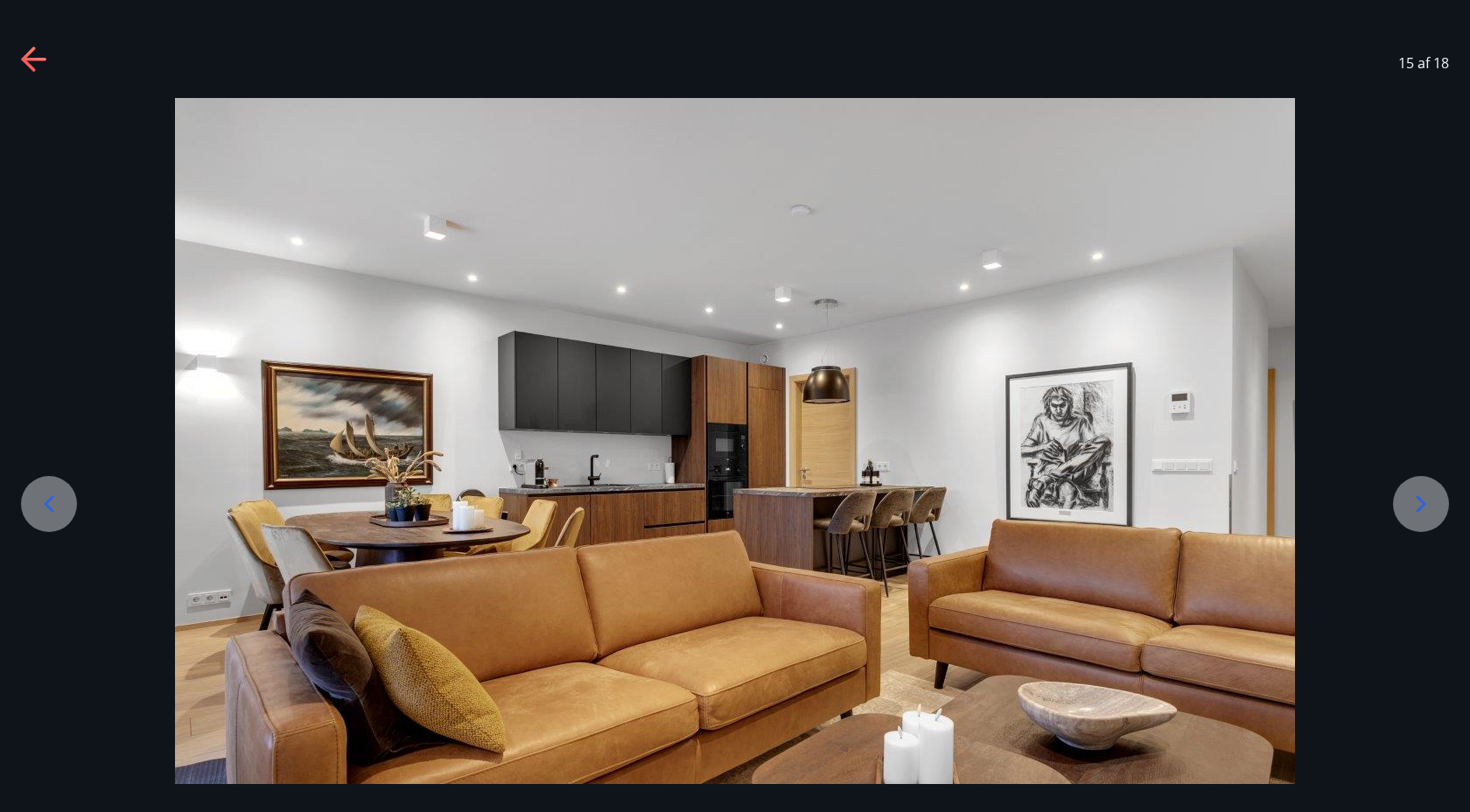 click 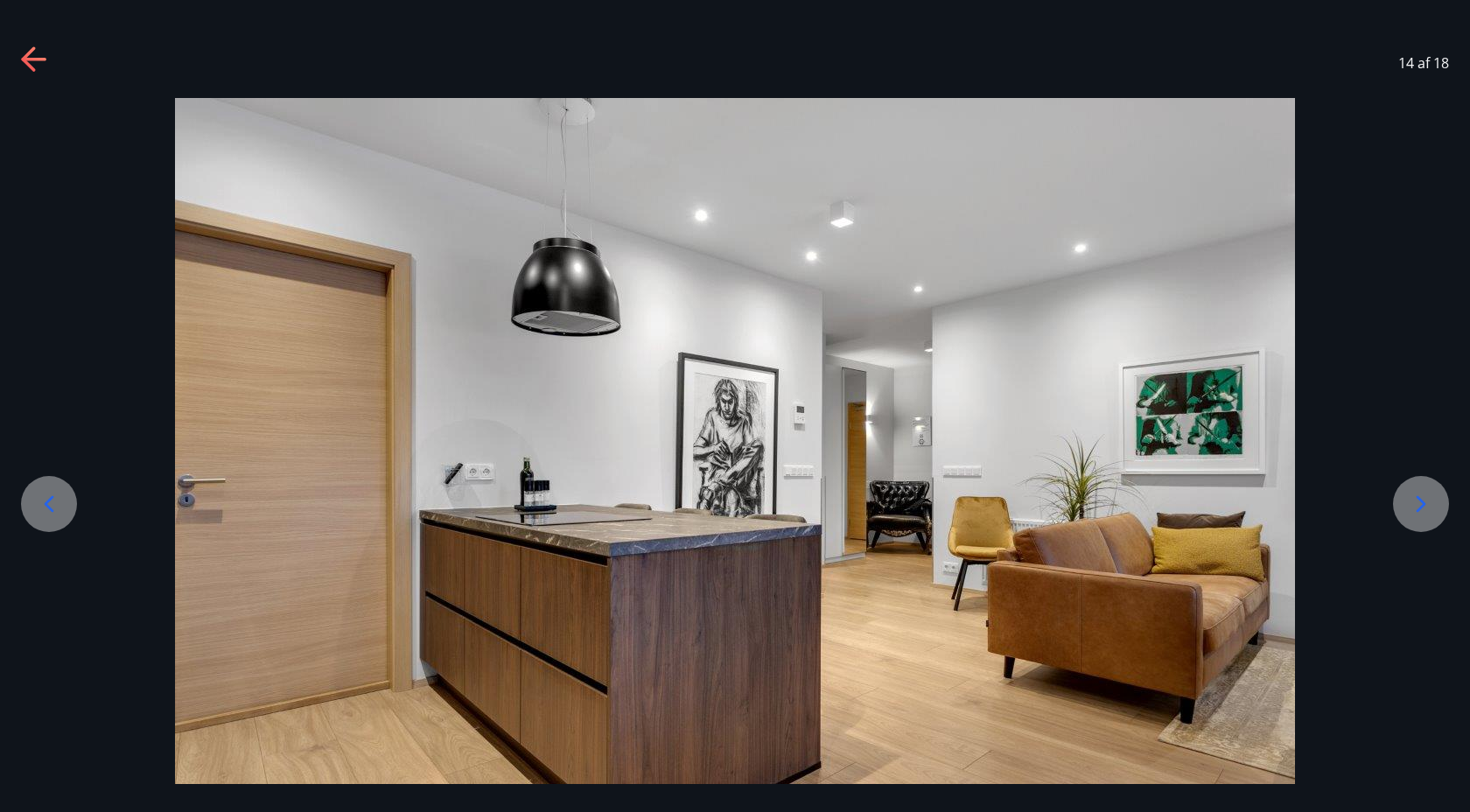 click 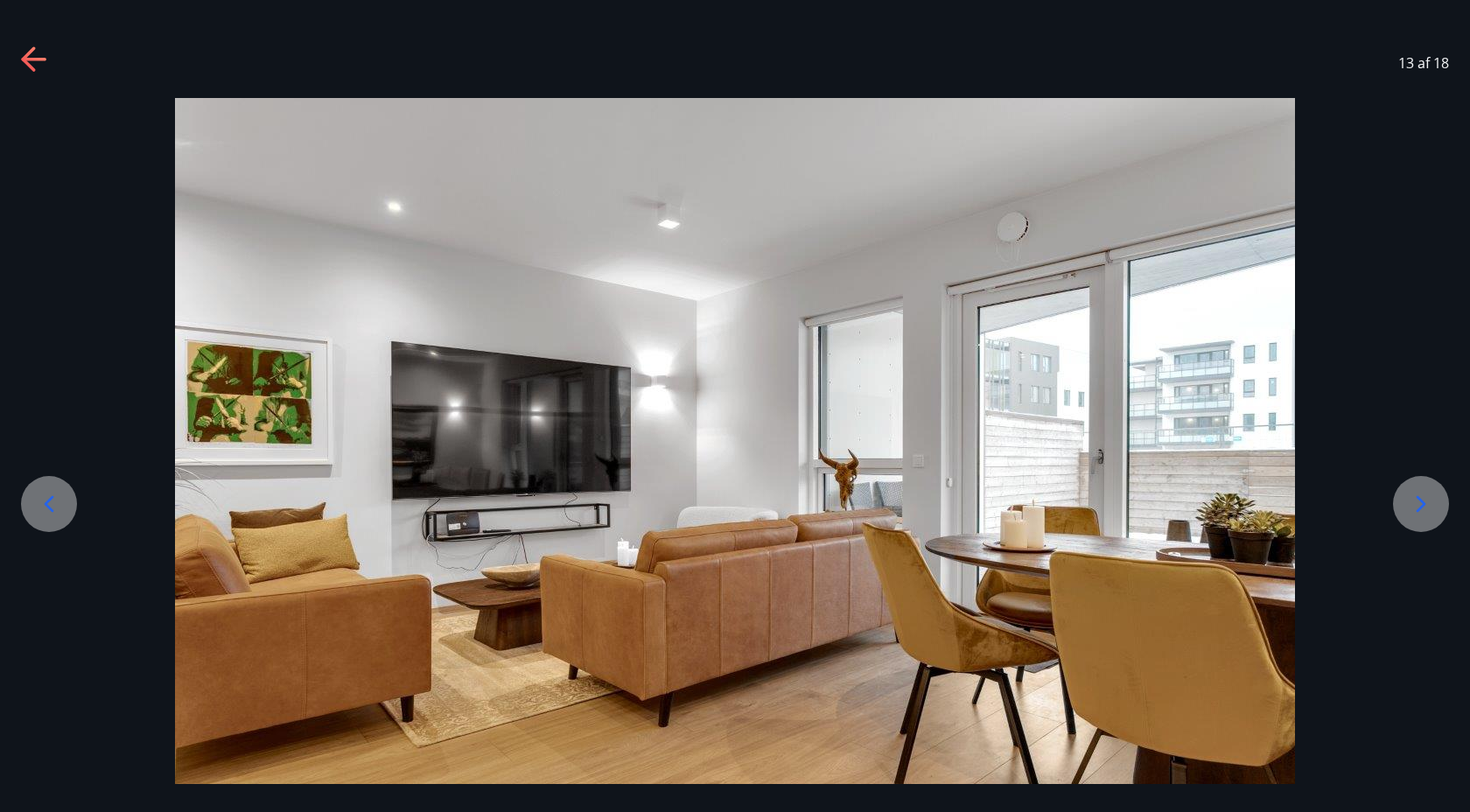 click 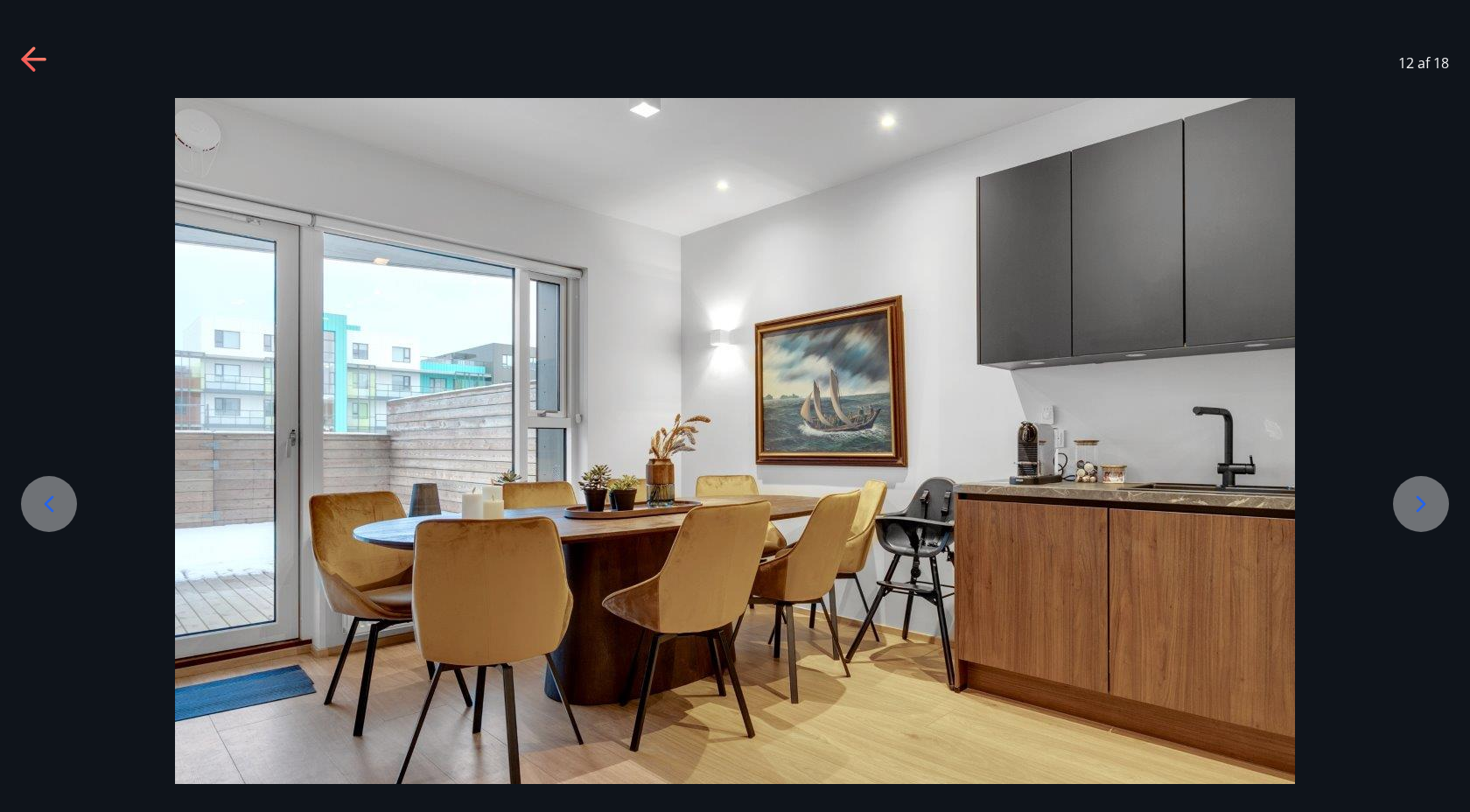 click 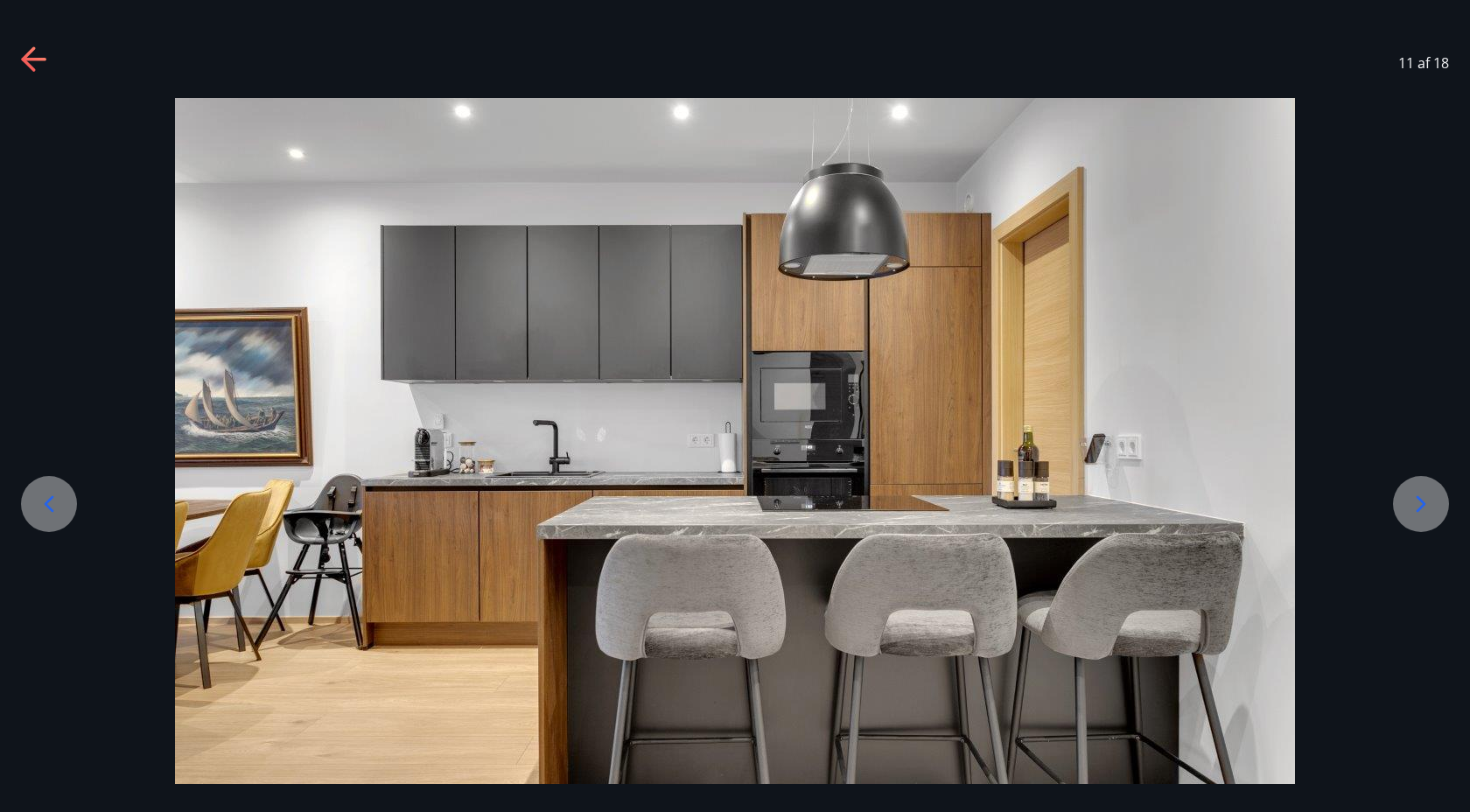 click 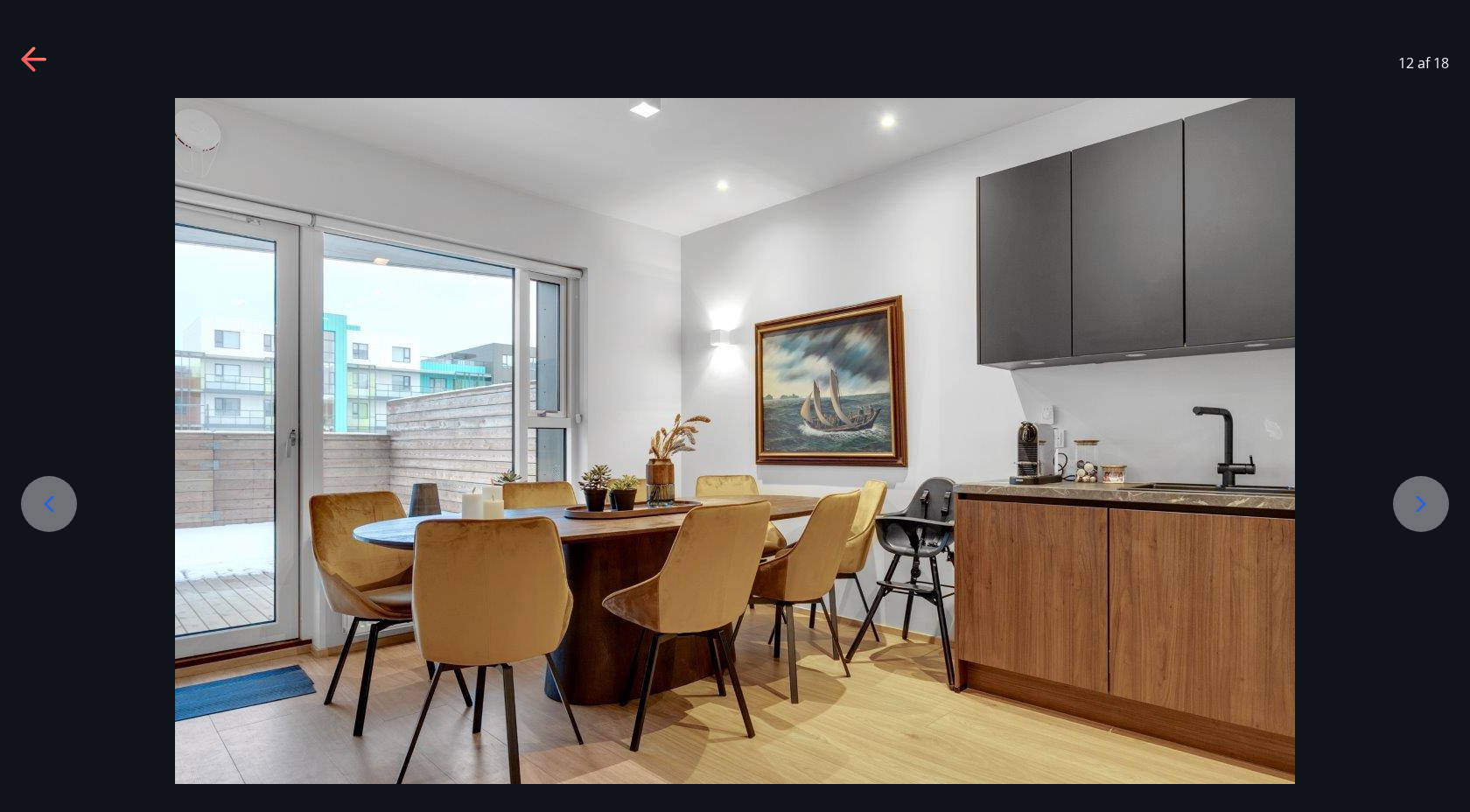 click at bounding box center [49, 504] 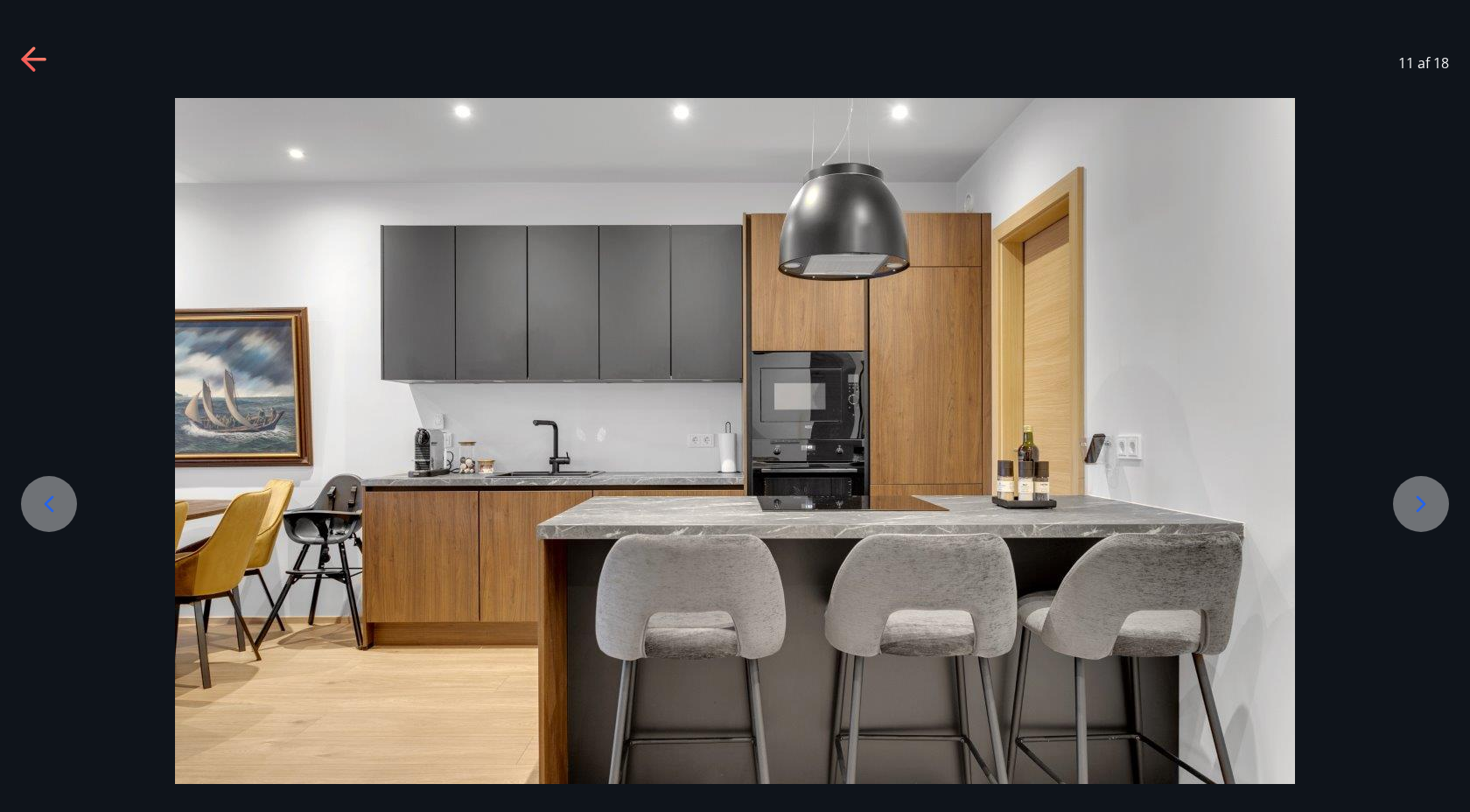 click at bounding box center [49, 504] 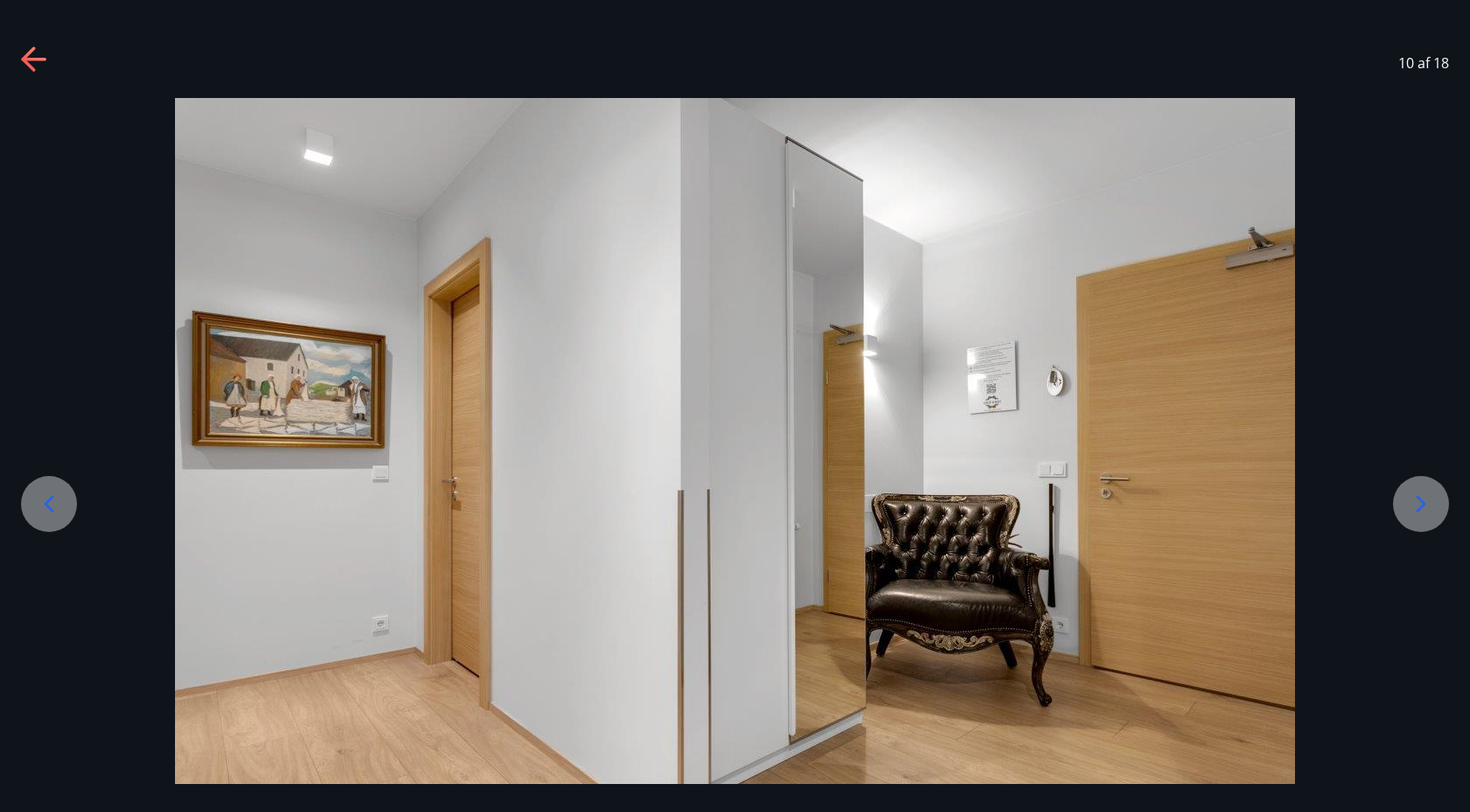 click at bounding box center [49, 504] 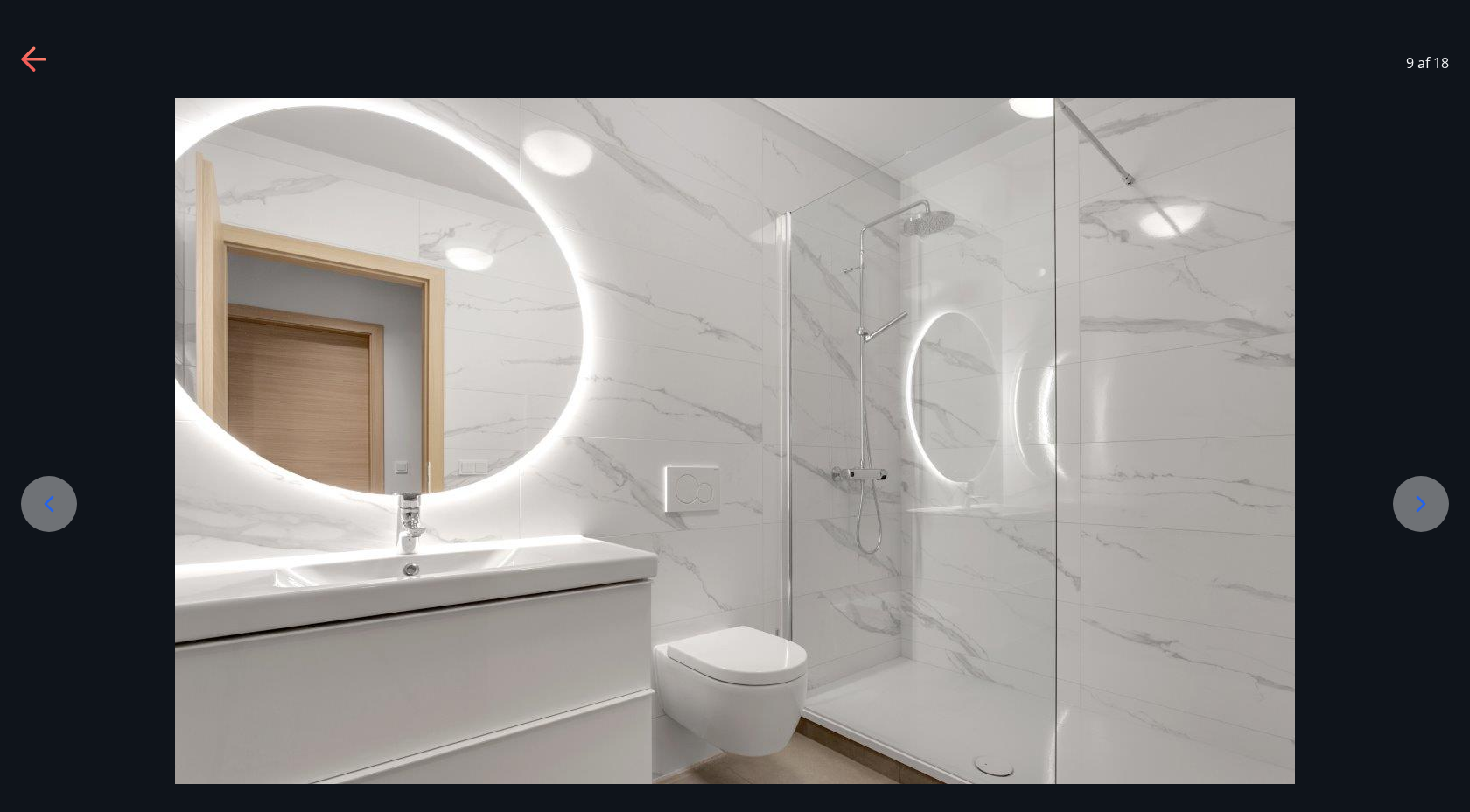 click at bounding box center [49, 504] 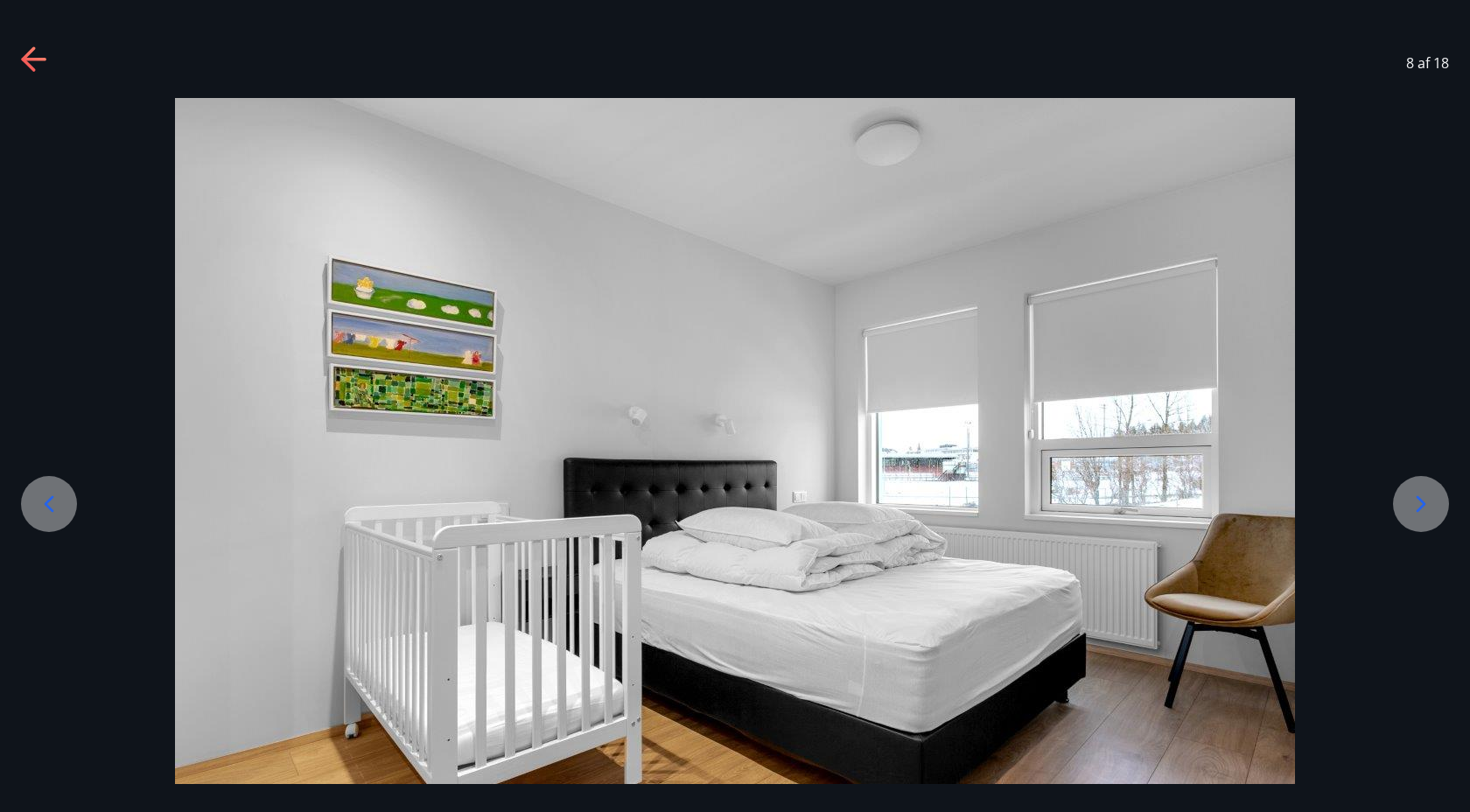 click at bounding box center (49, 504) 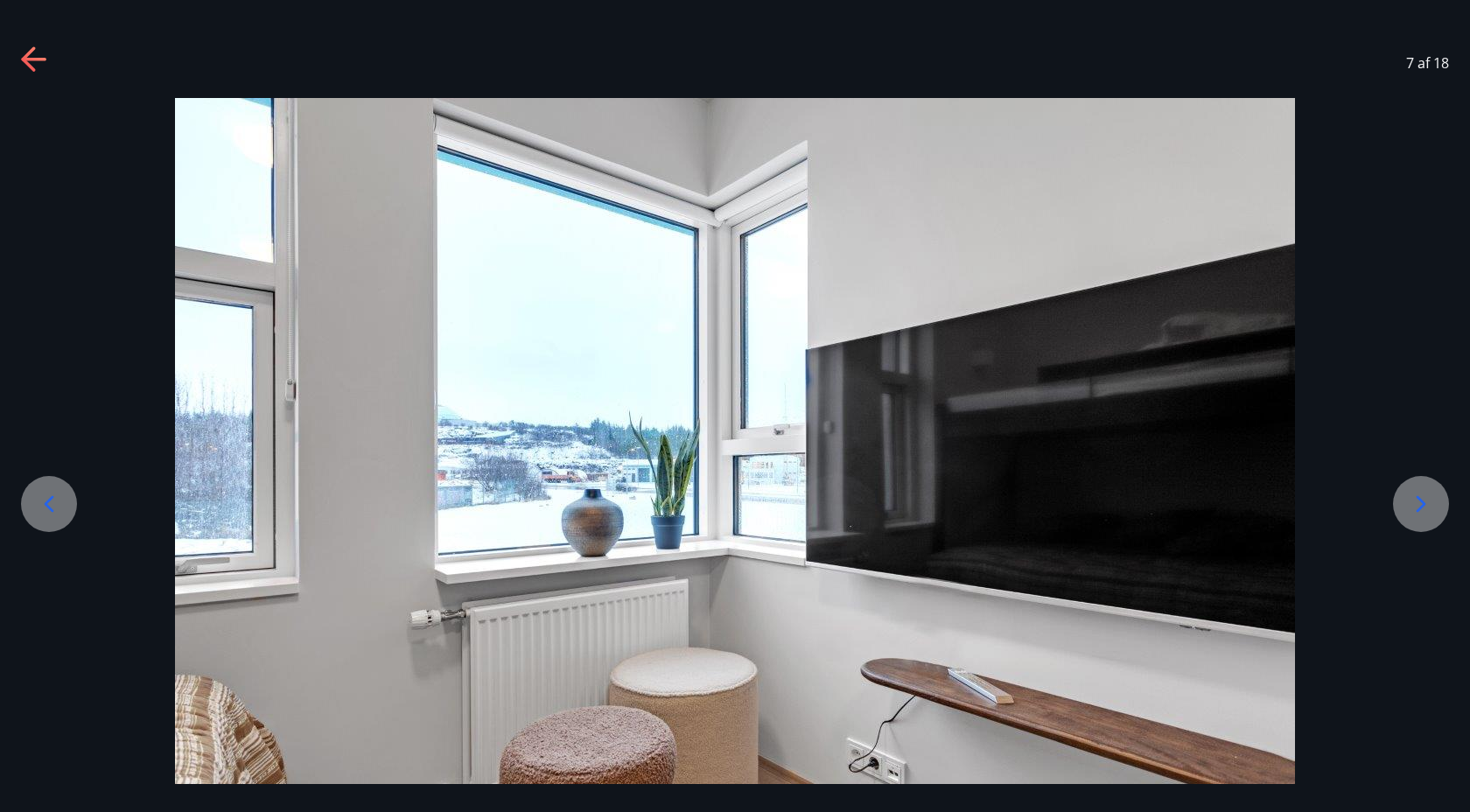 click at bounding box center [49, 504] 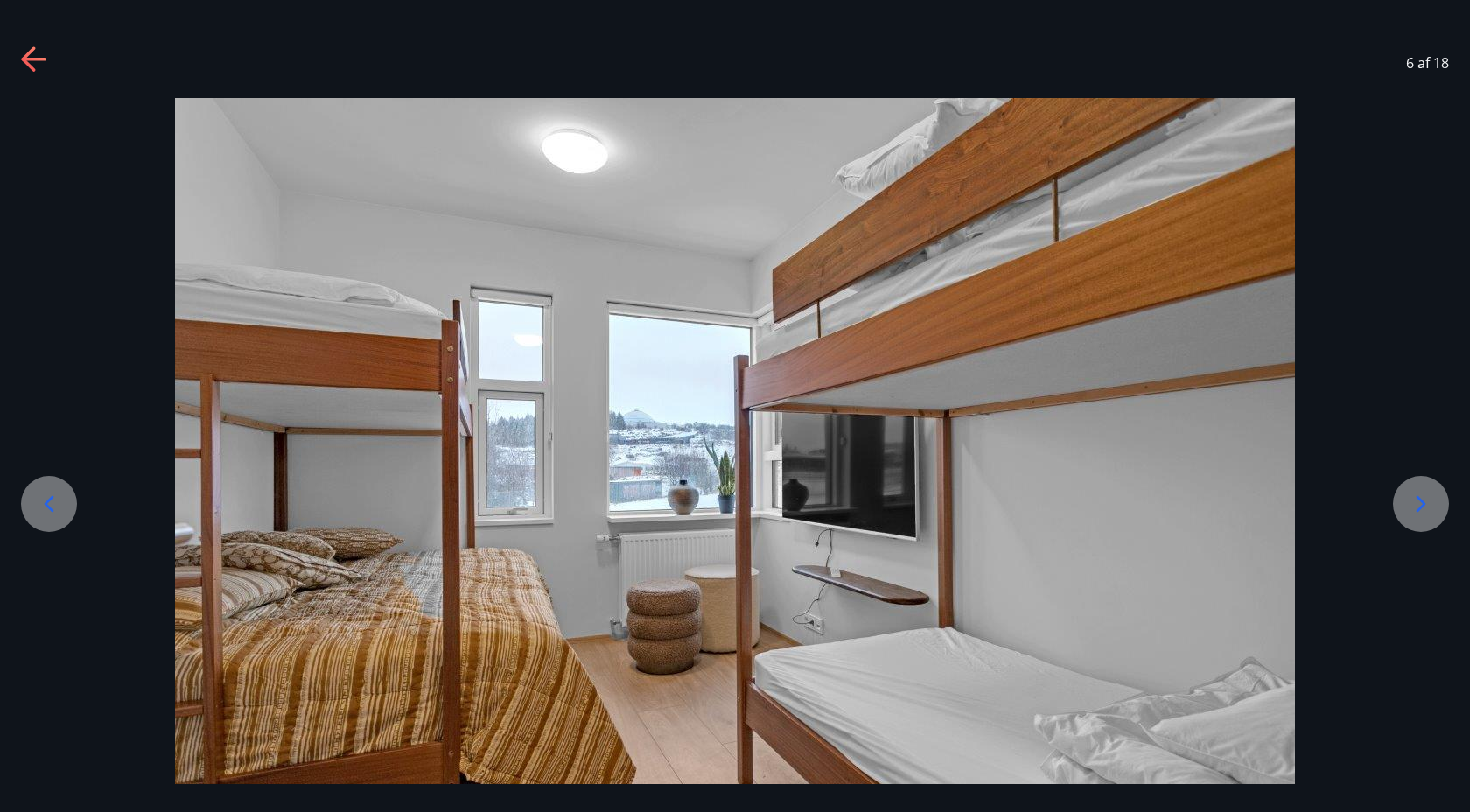 click at bounding box center (49, 504) 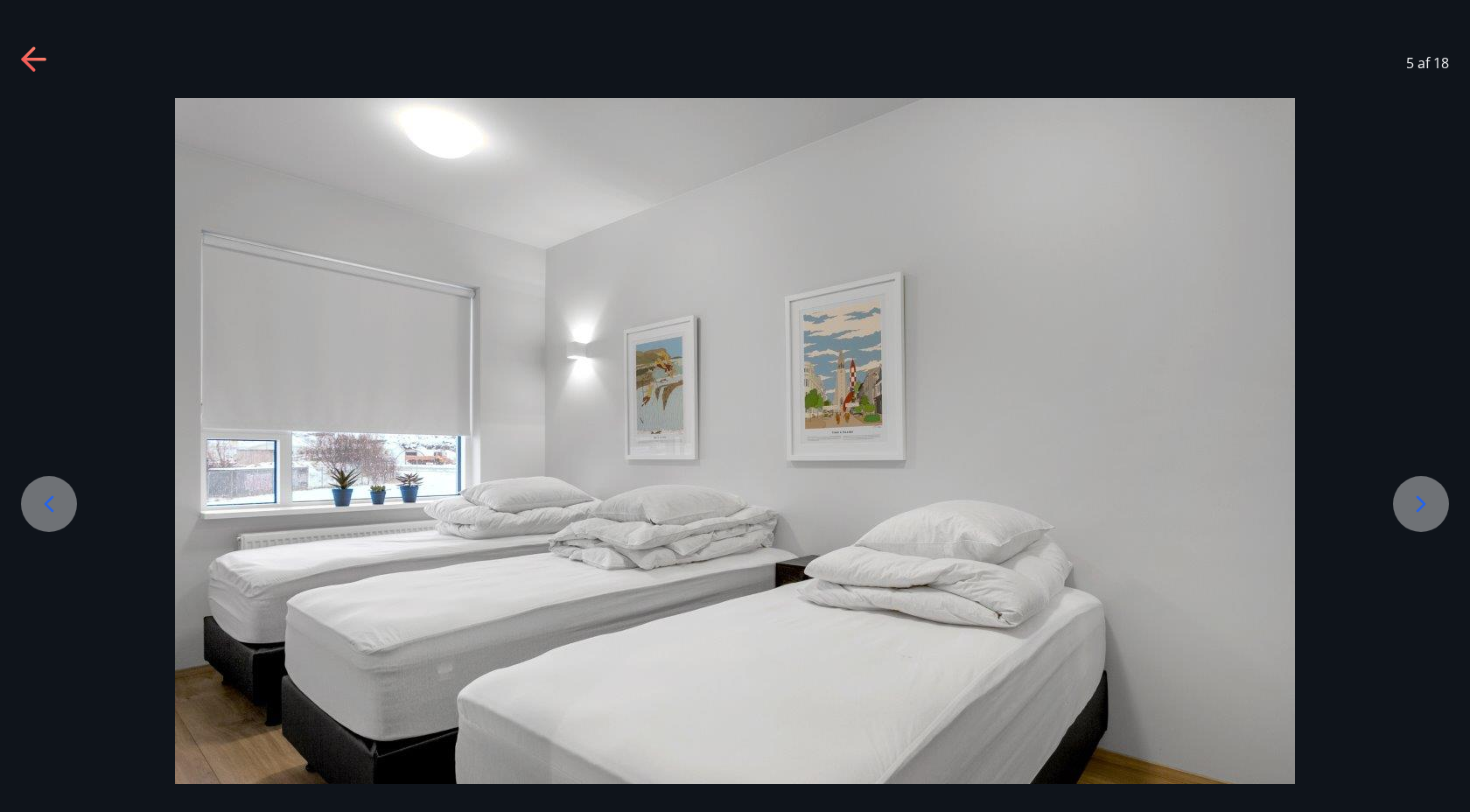 click at bounding box center (49, 504) 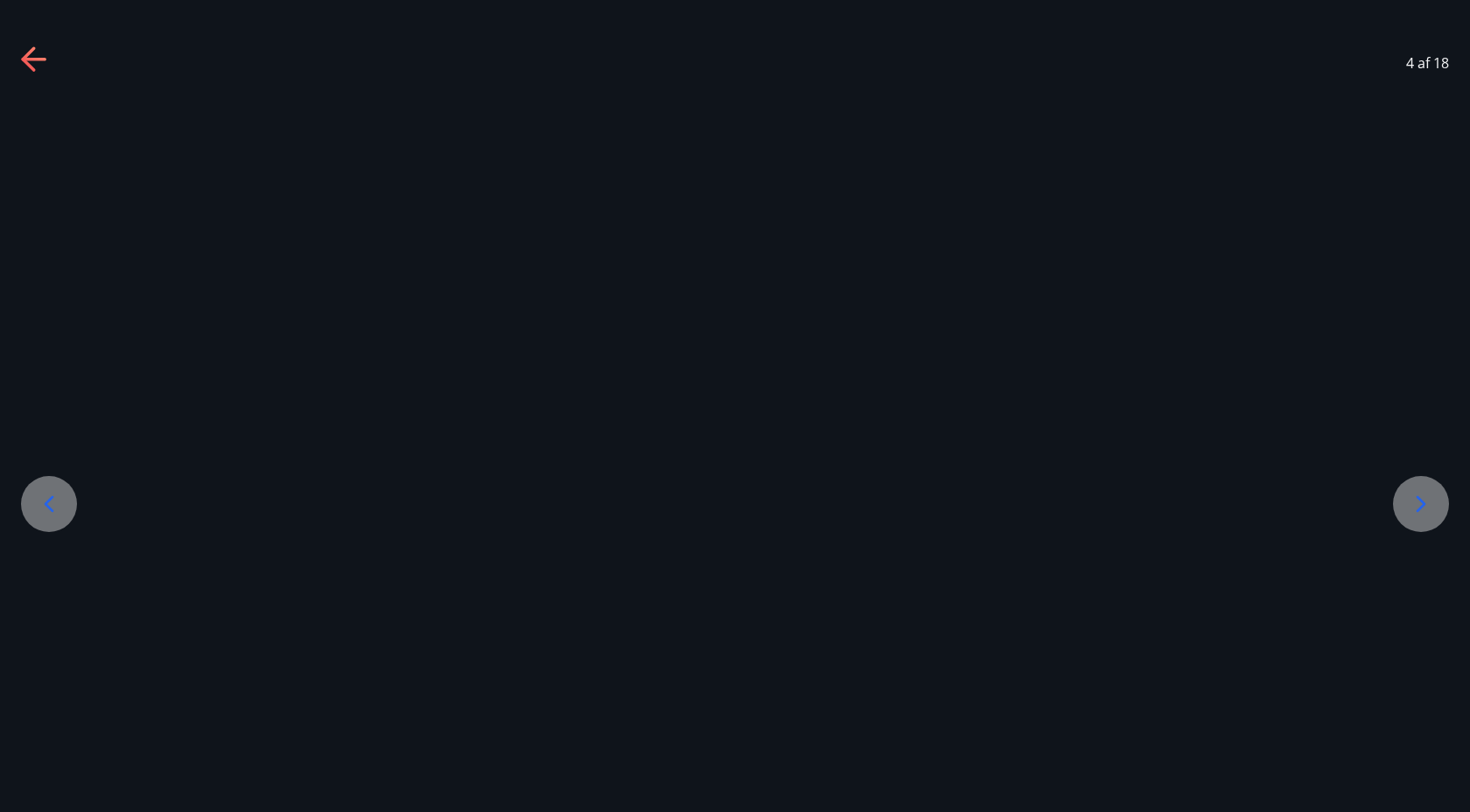 click at bounding box center (49, 504) 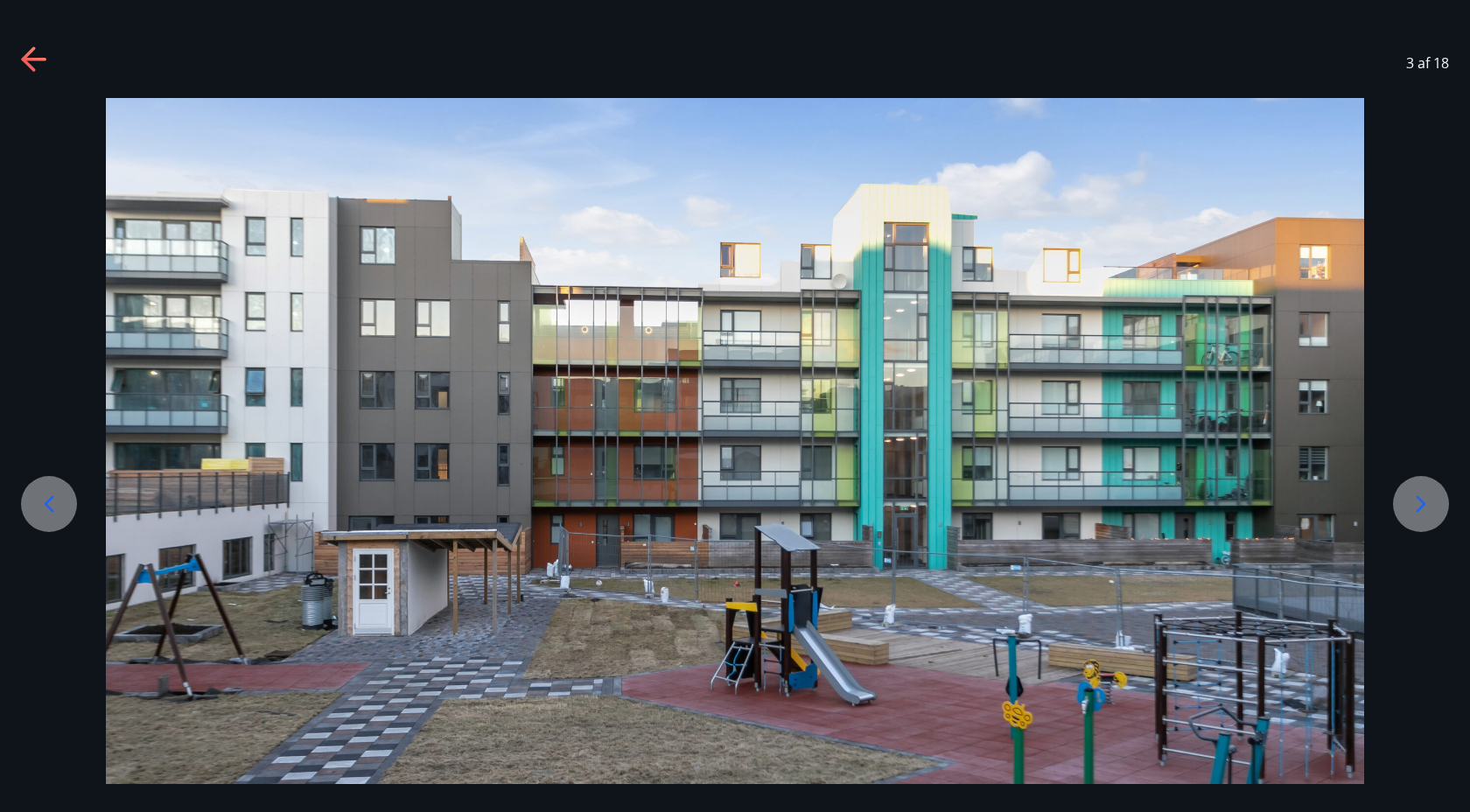 click 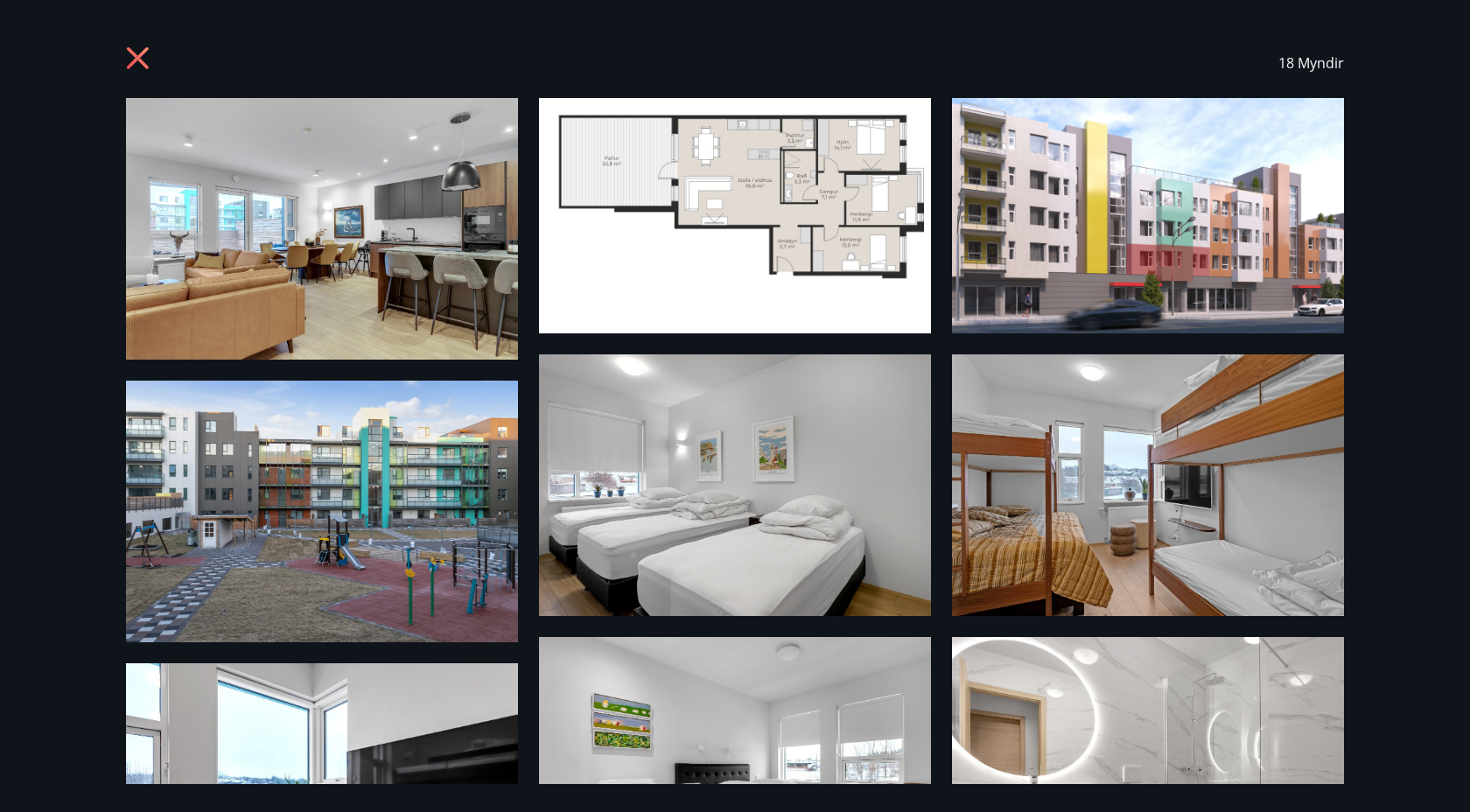click at bounding box center (735, 215) 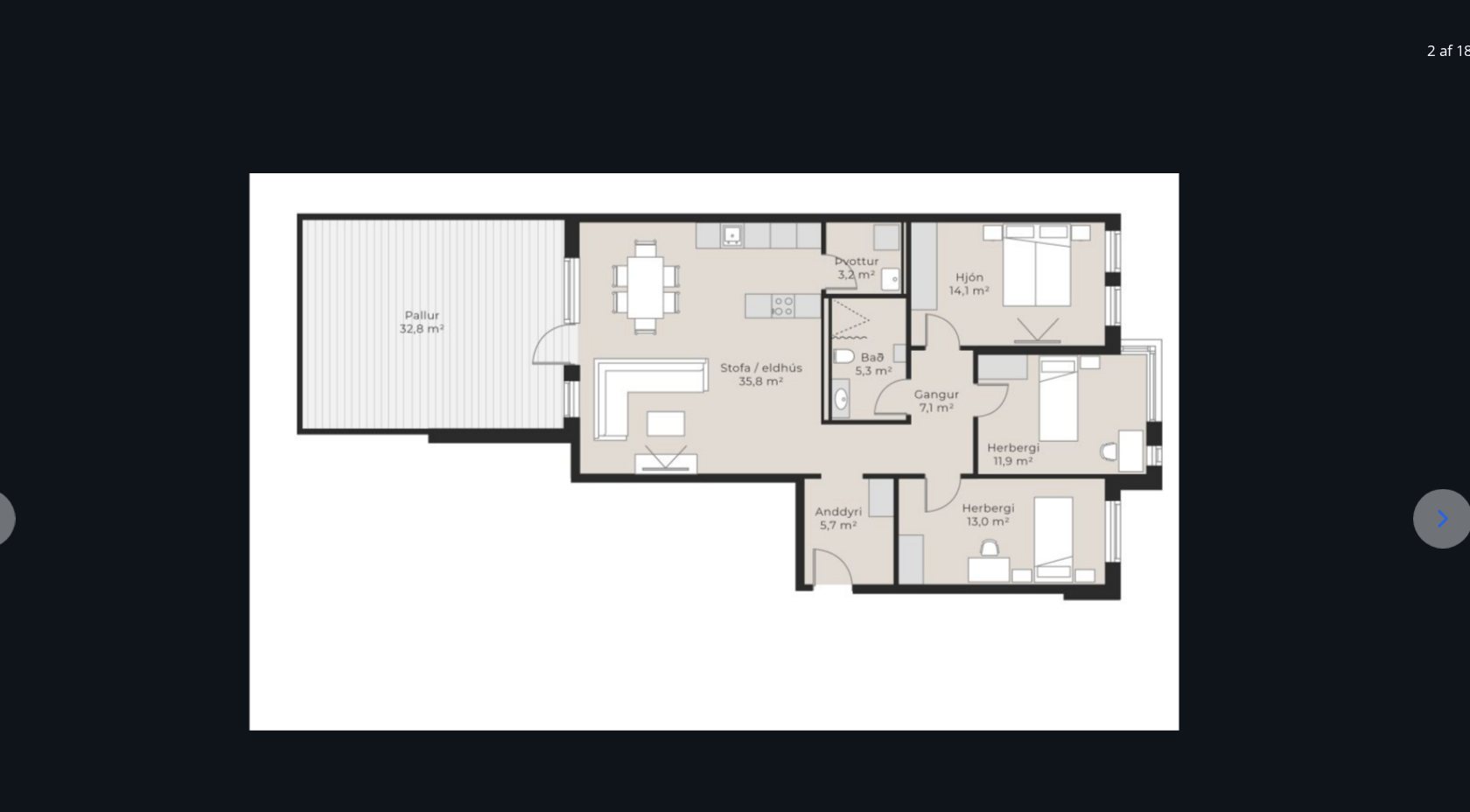 click at bounding box center [1421, 504] 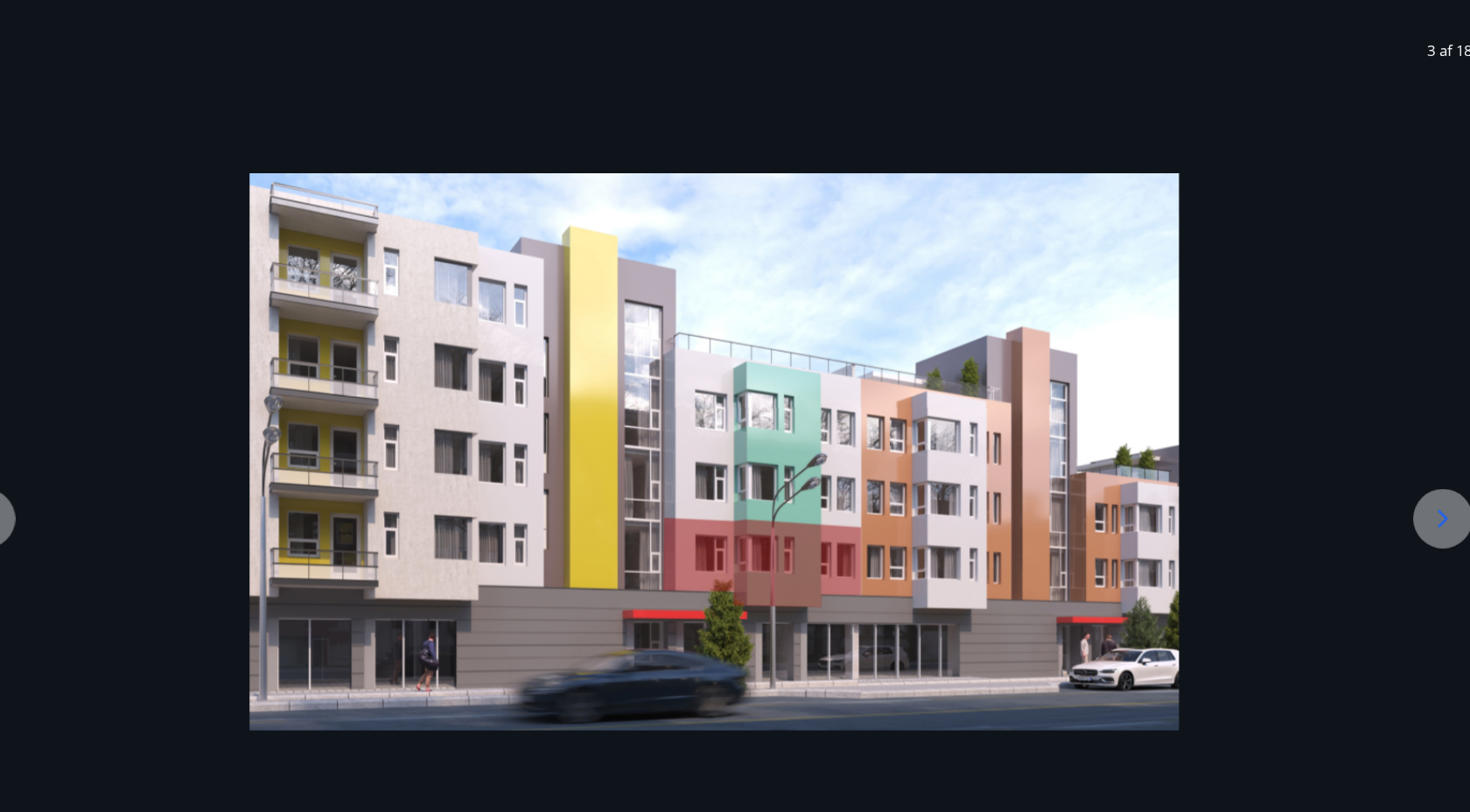 click at bounding box center [1421, 504] 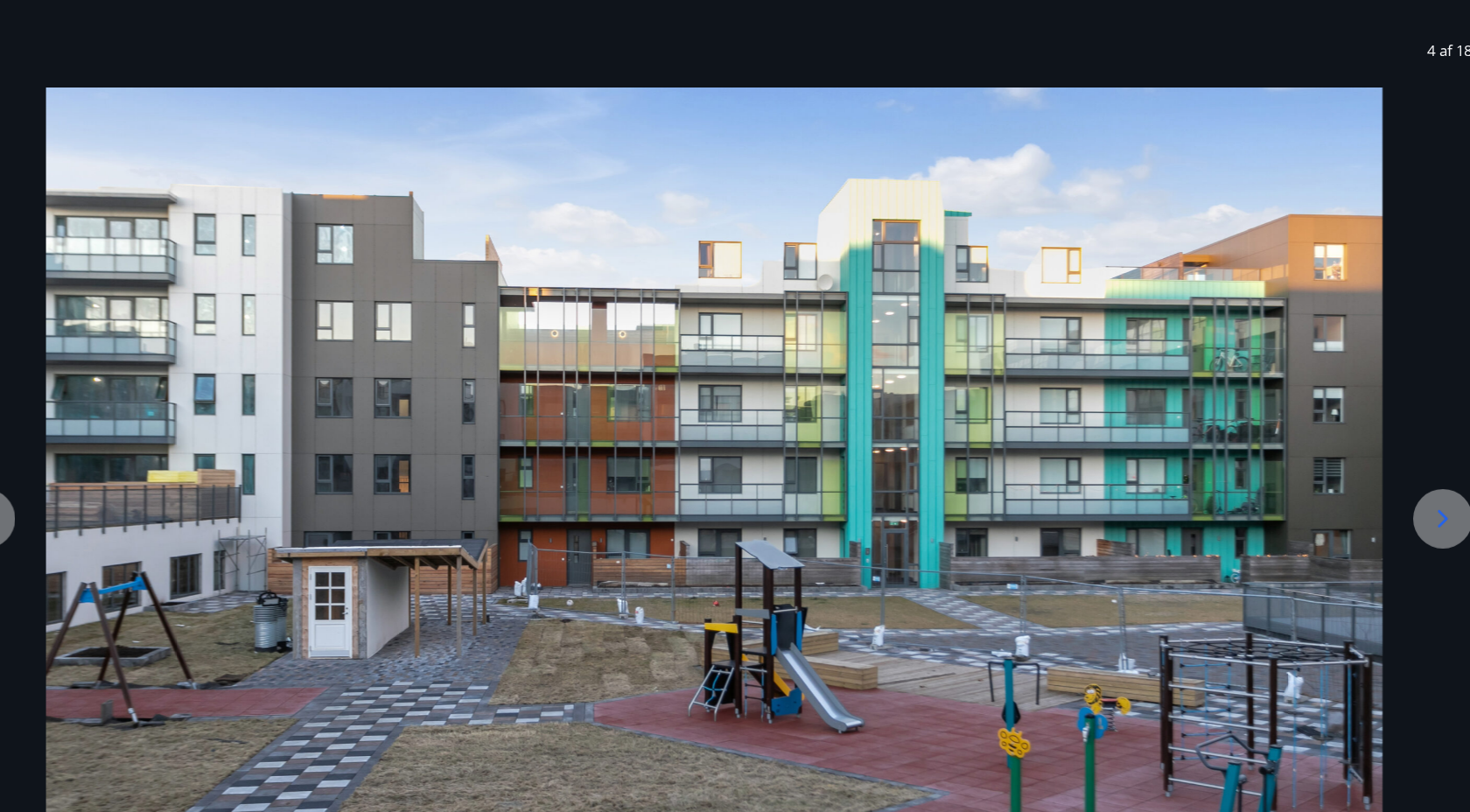 click at bounding box center (1421, 504) 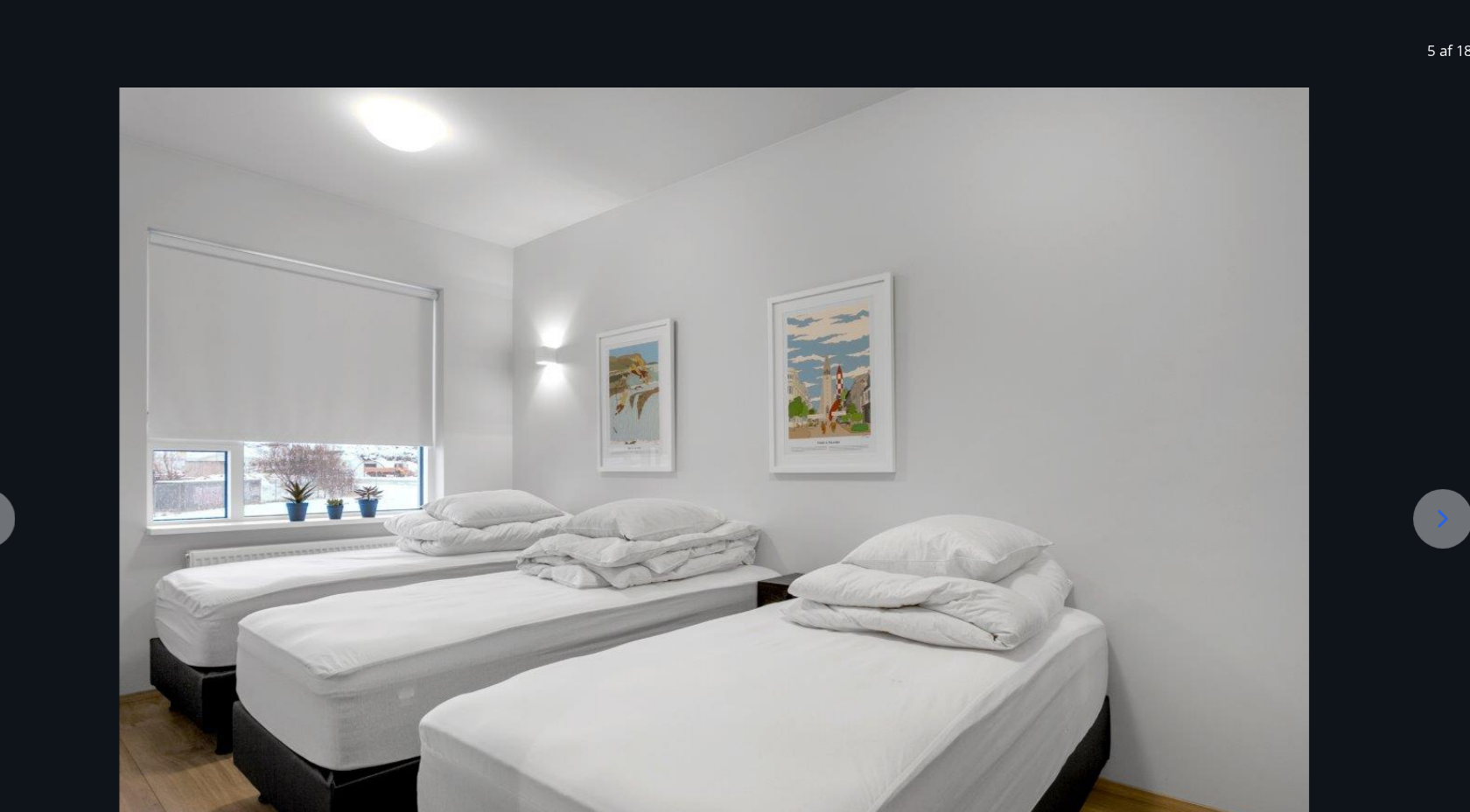 click at bounding box center [1421, 504] 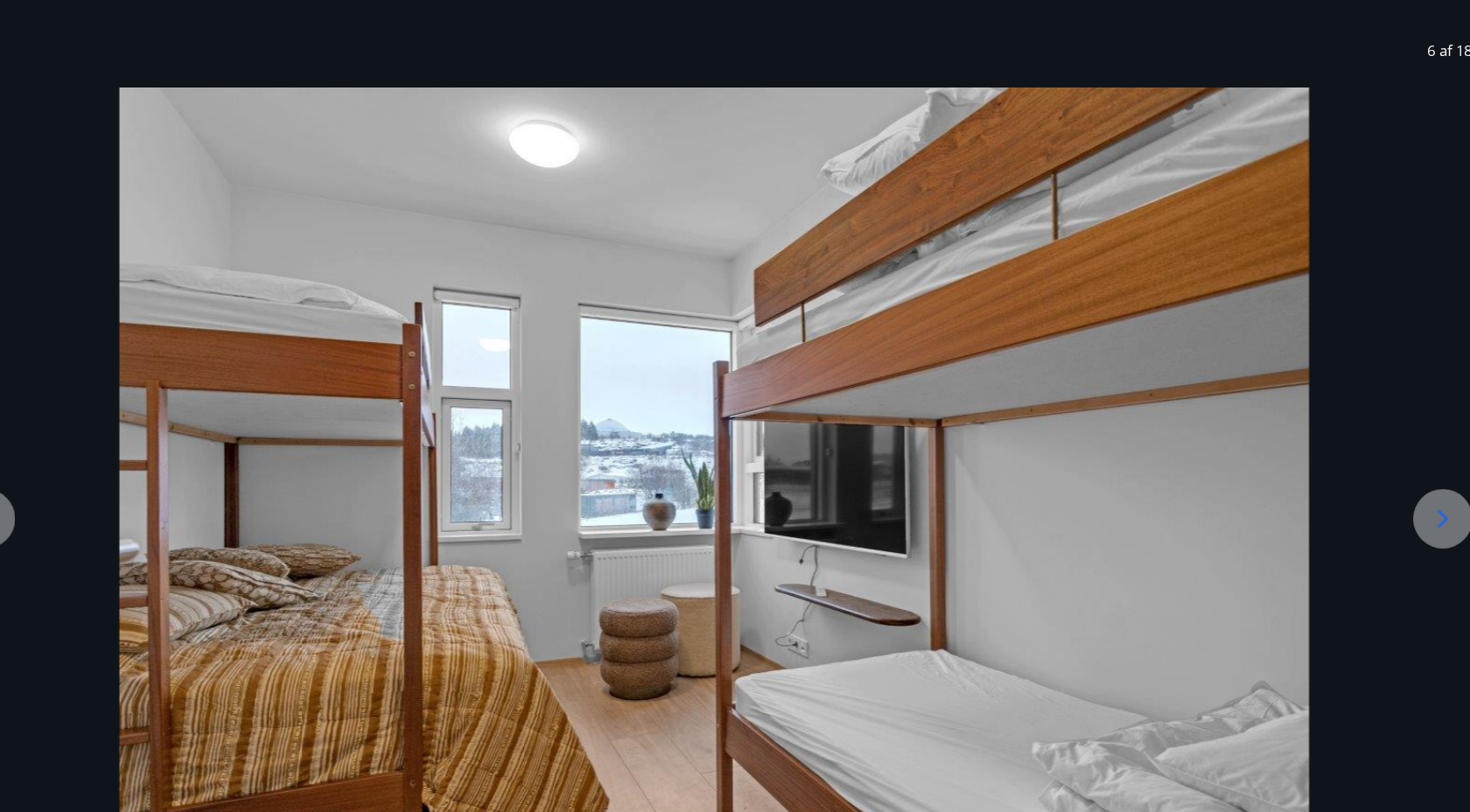 click at bounding box center [1421, 504] 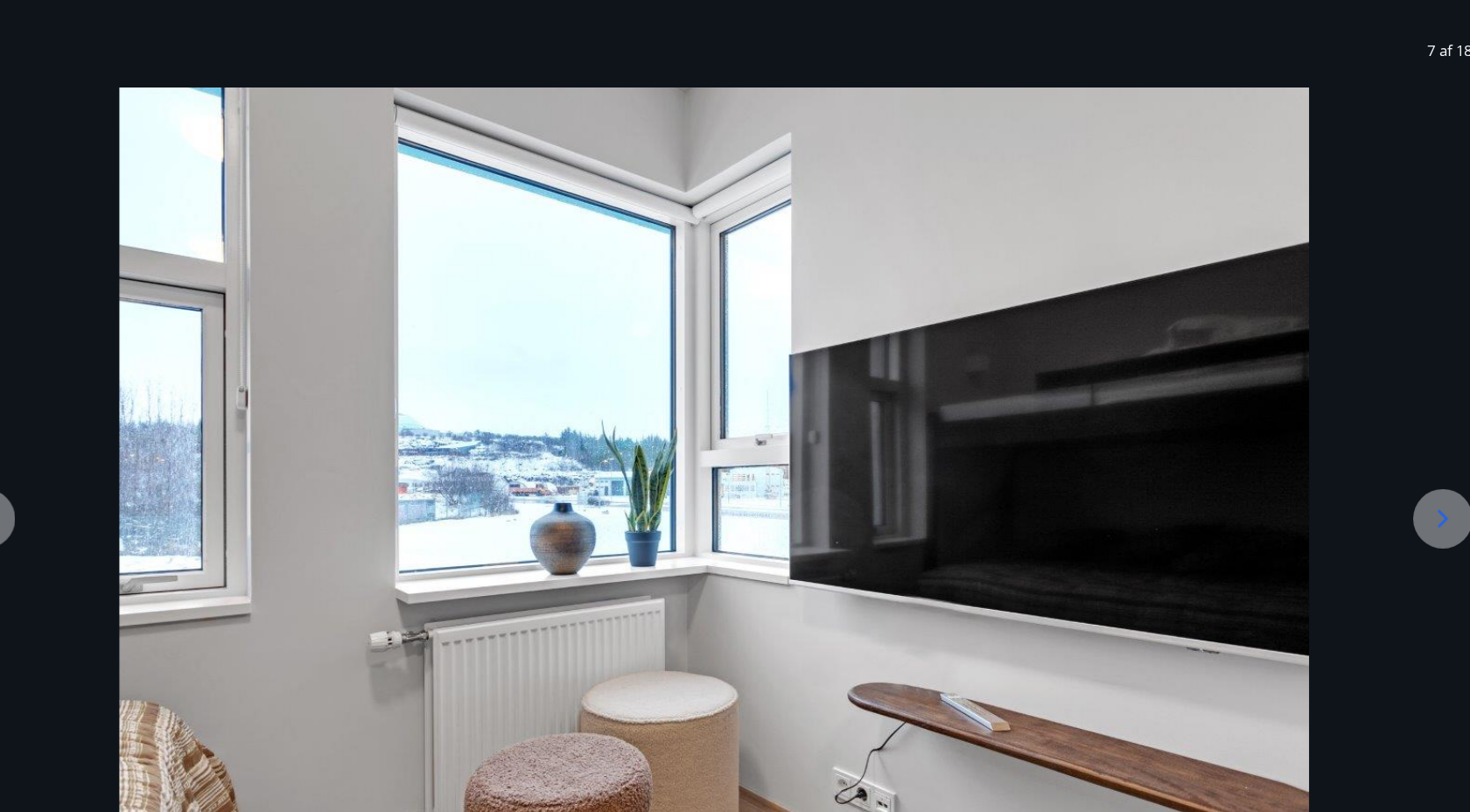 click at bounding box center (1421, 504) 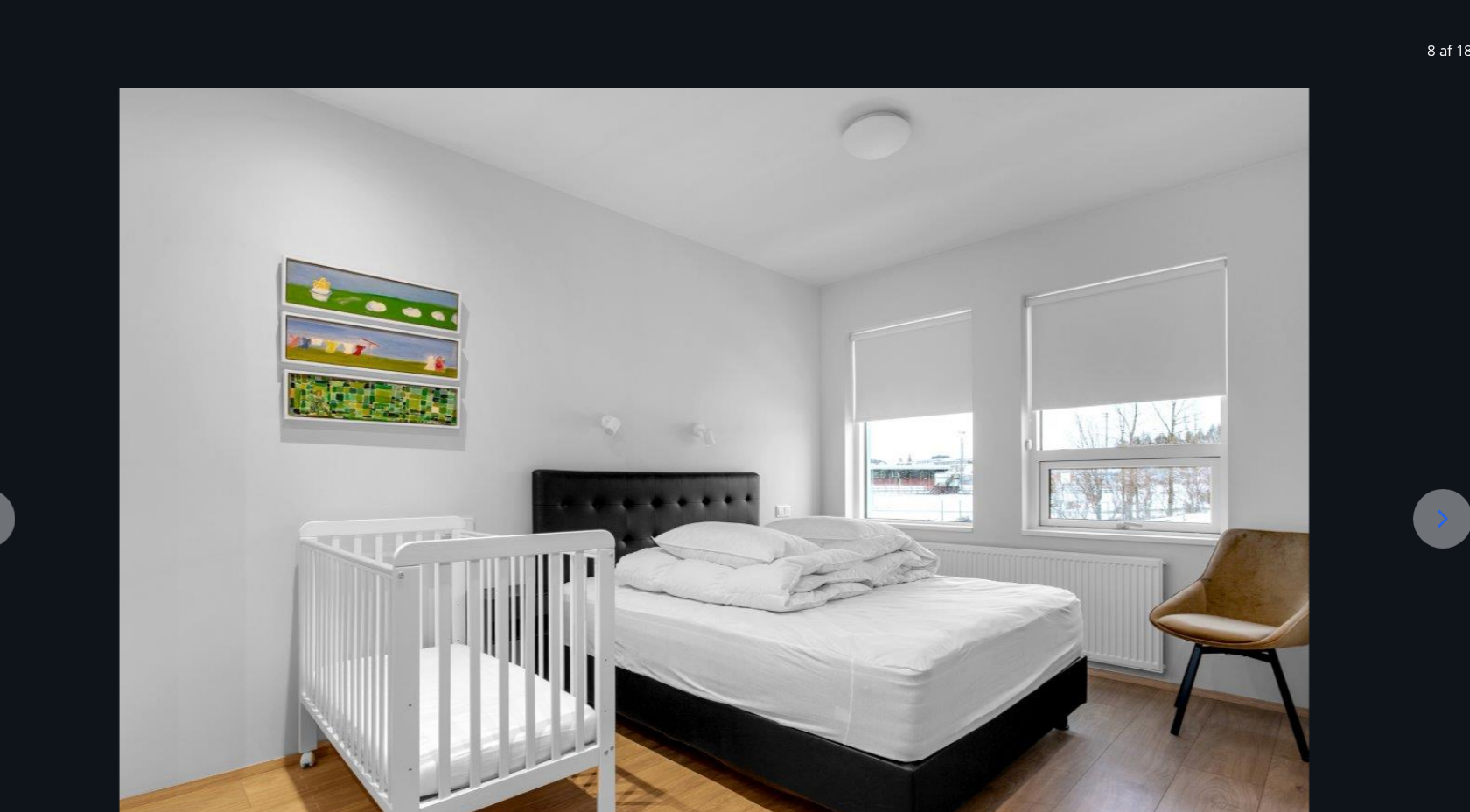 click at bounding box center [1421, 504] 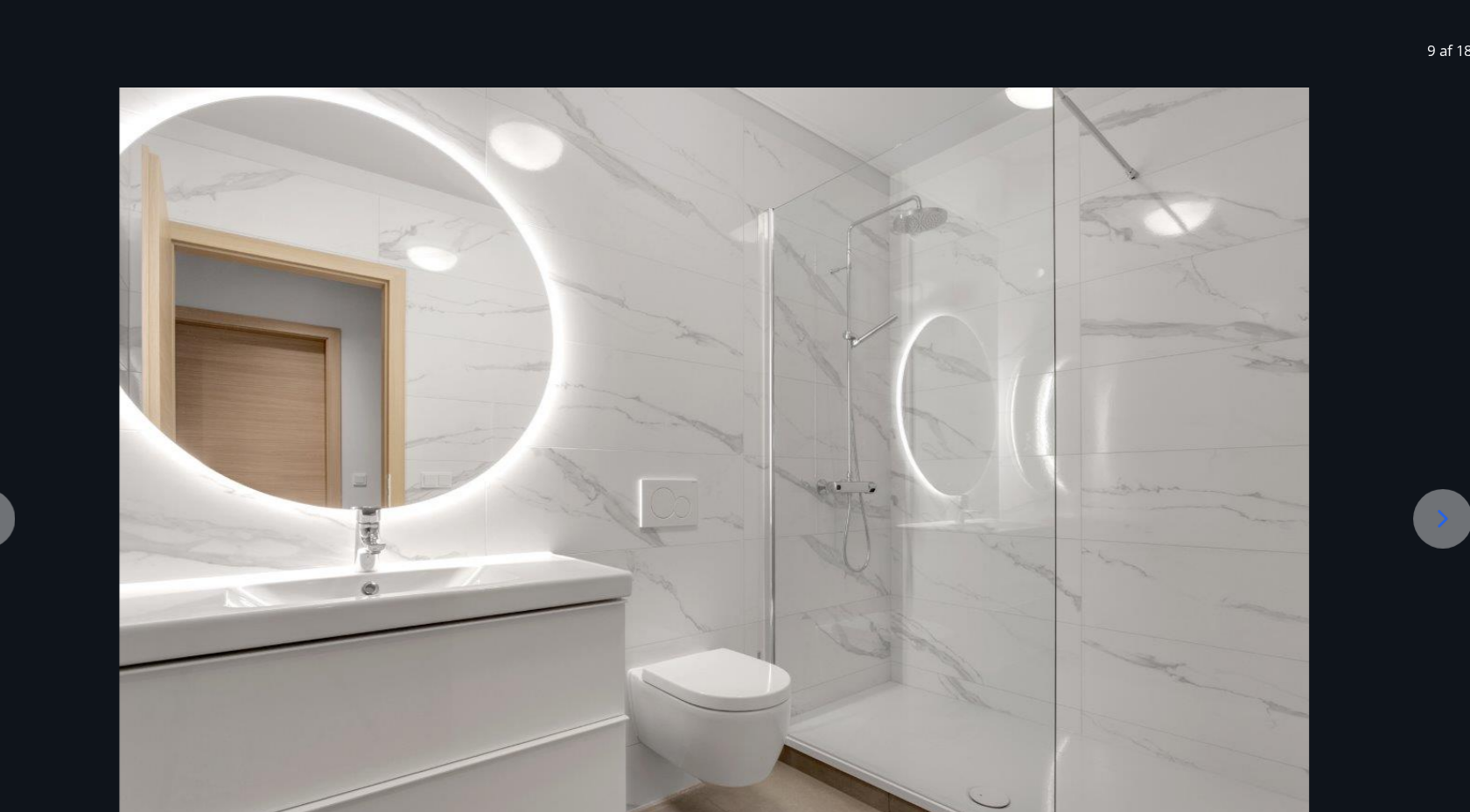 click at bounding box center [1421, 504] 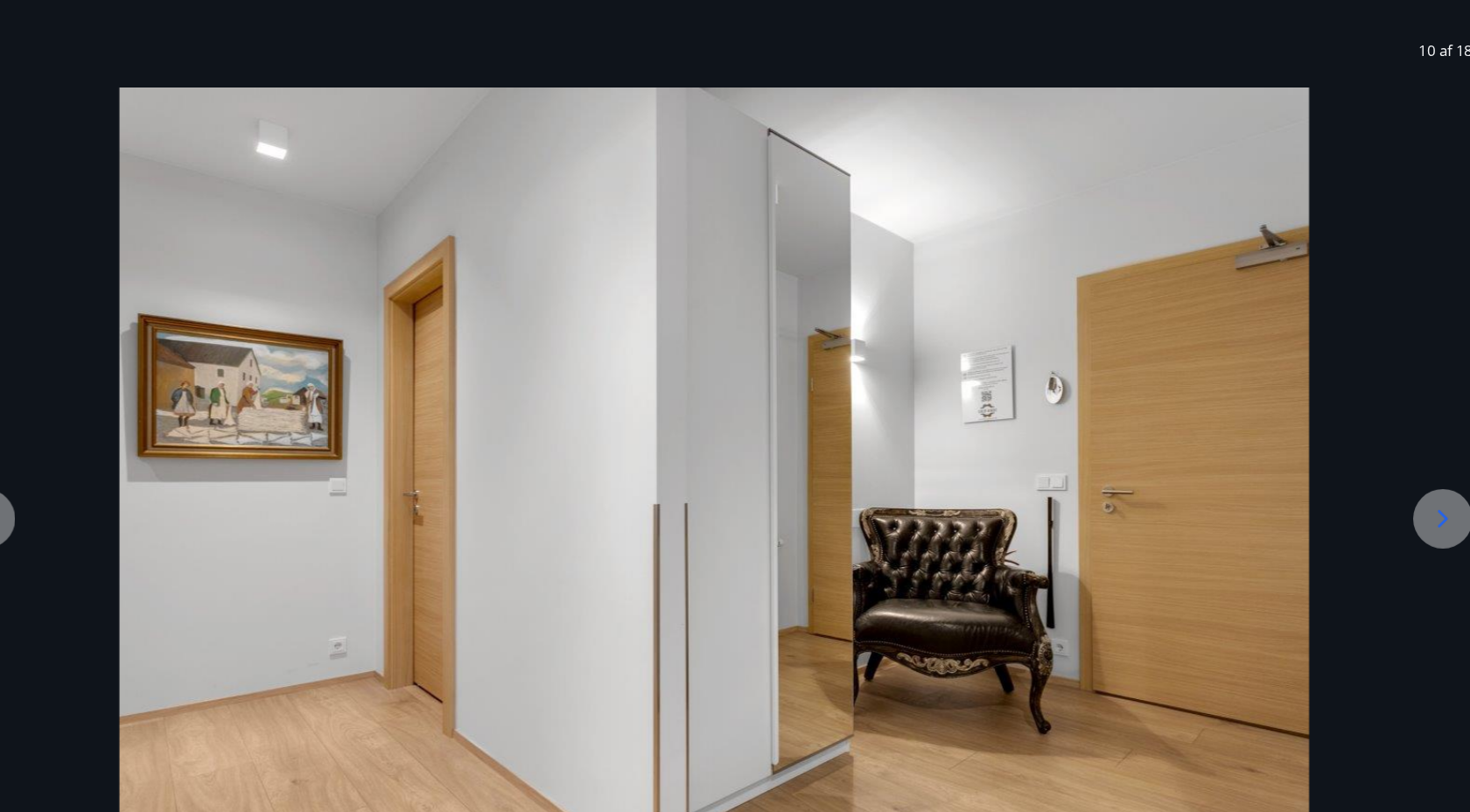 click at bounding box center [1421, 504] 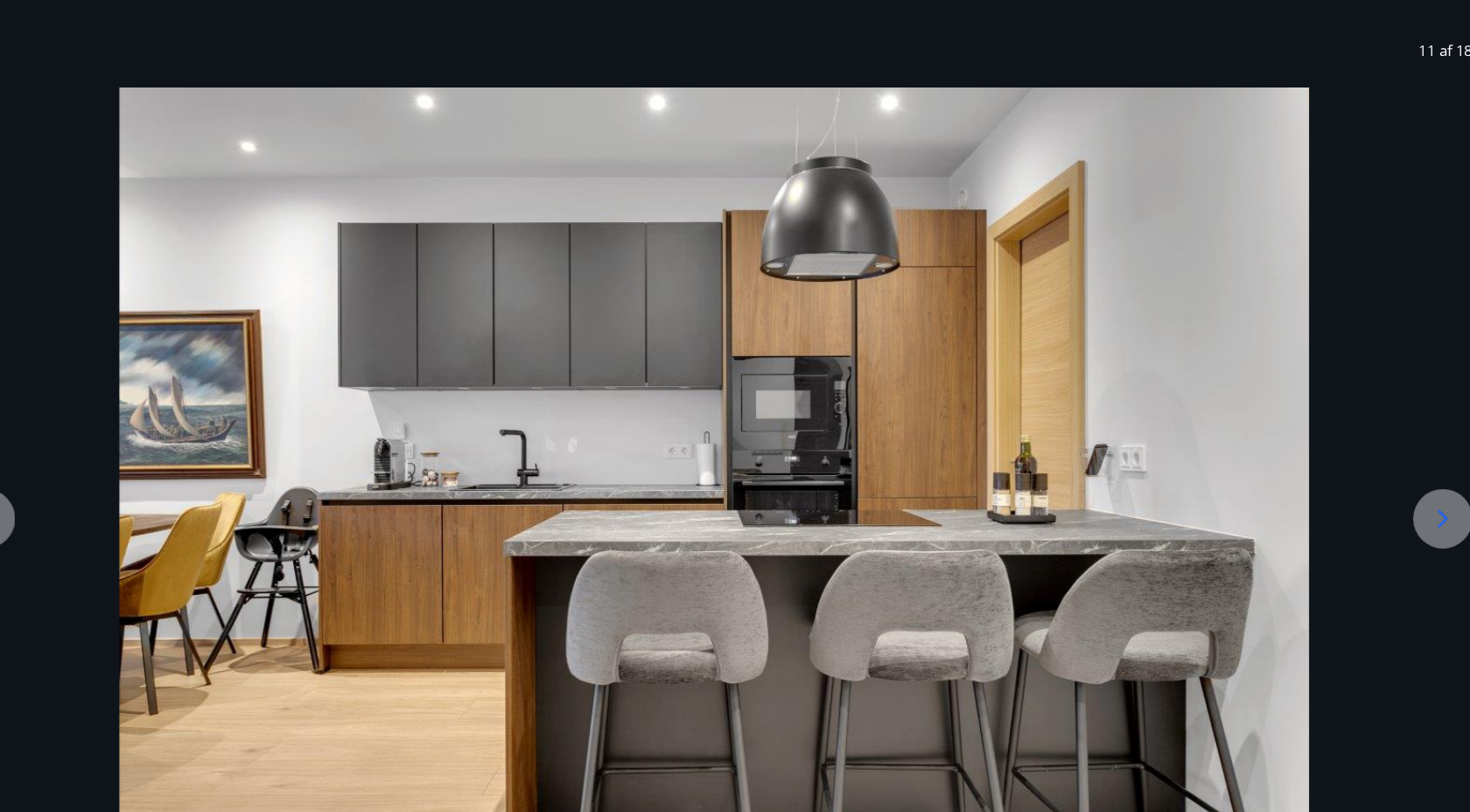 click at bounding box center [1421, 504] 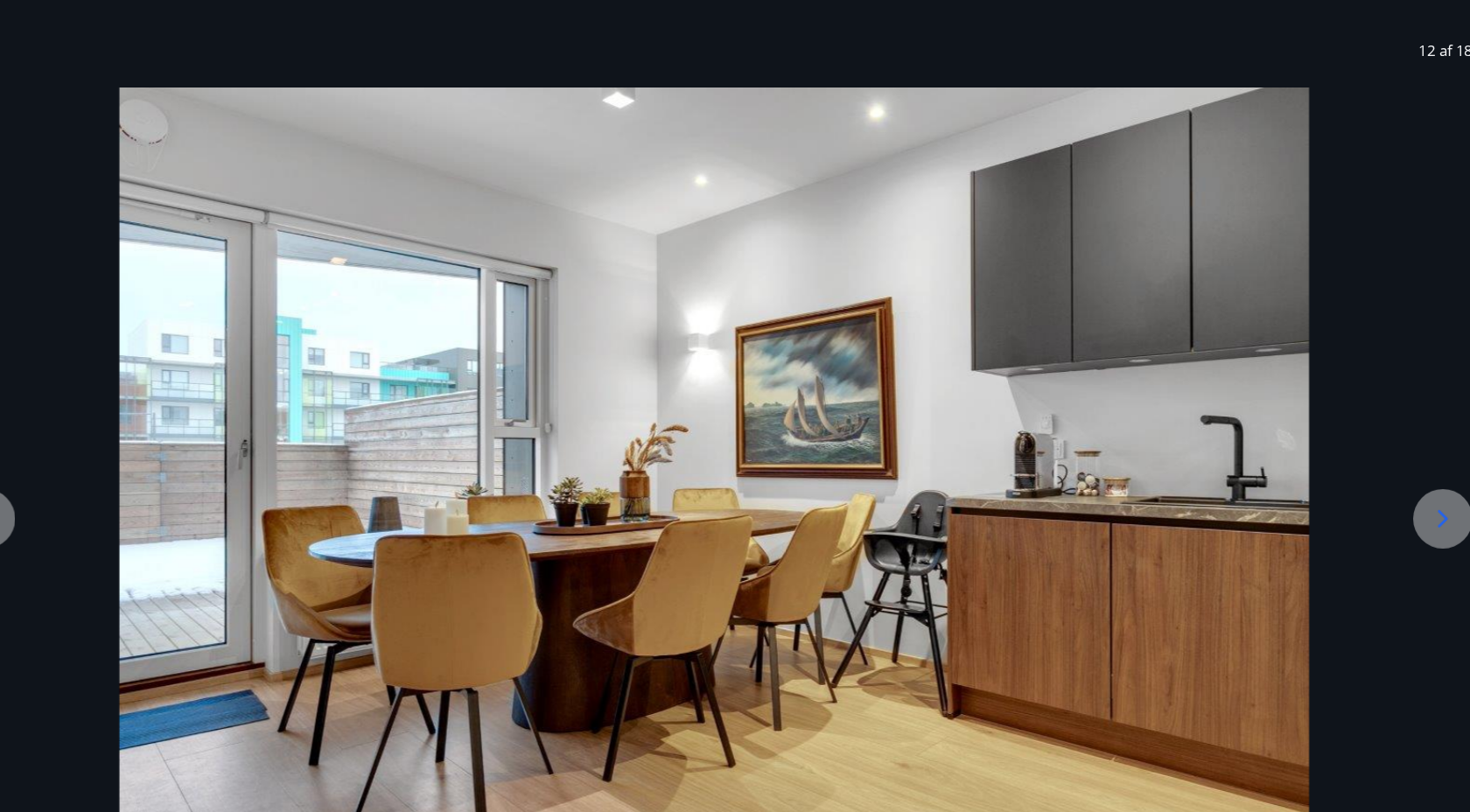 click on "12 af 18" at bounding box center [735, 63] 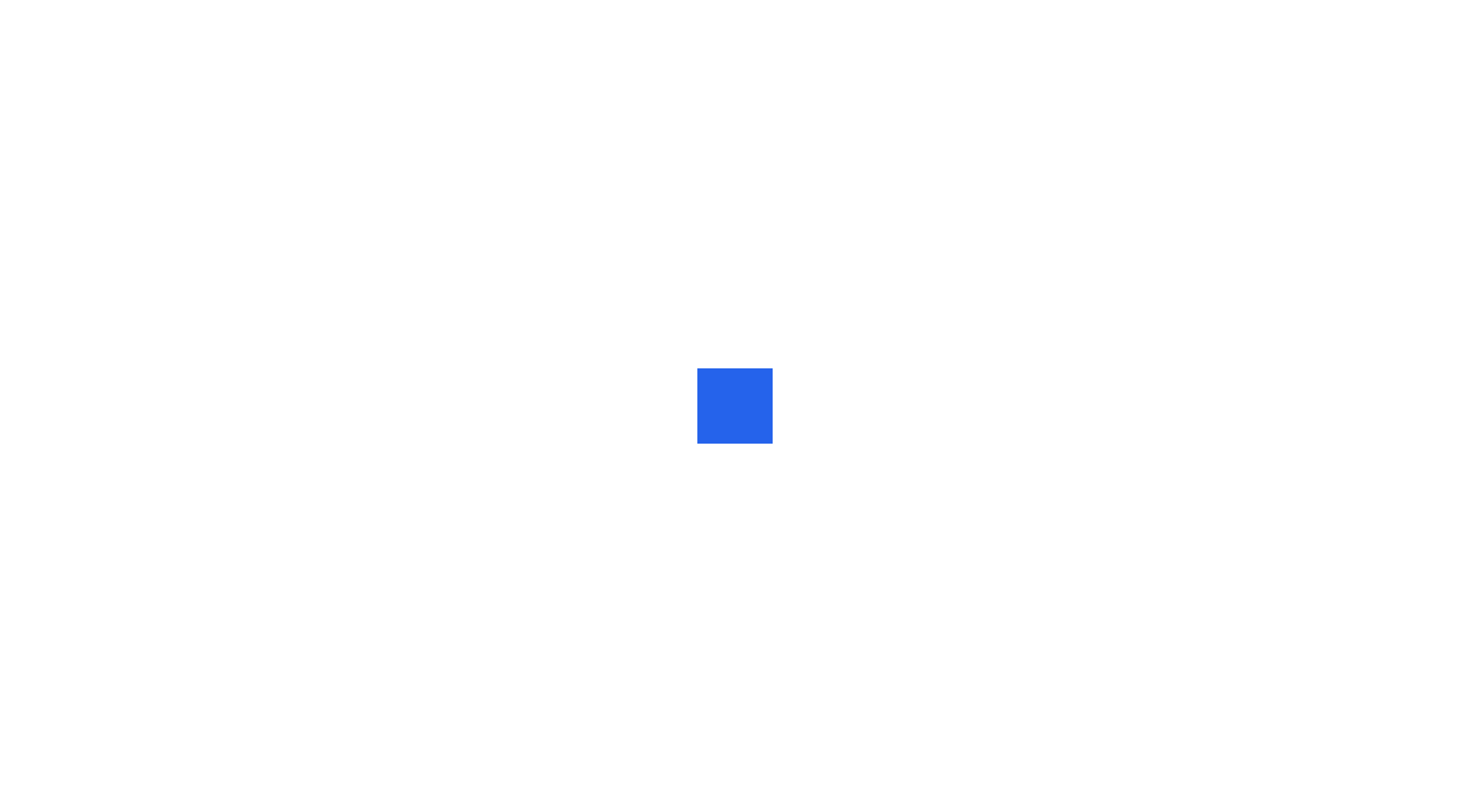 scroll, scrollTop: 0, scrollLeft: 0, axis: both 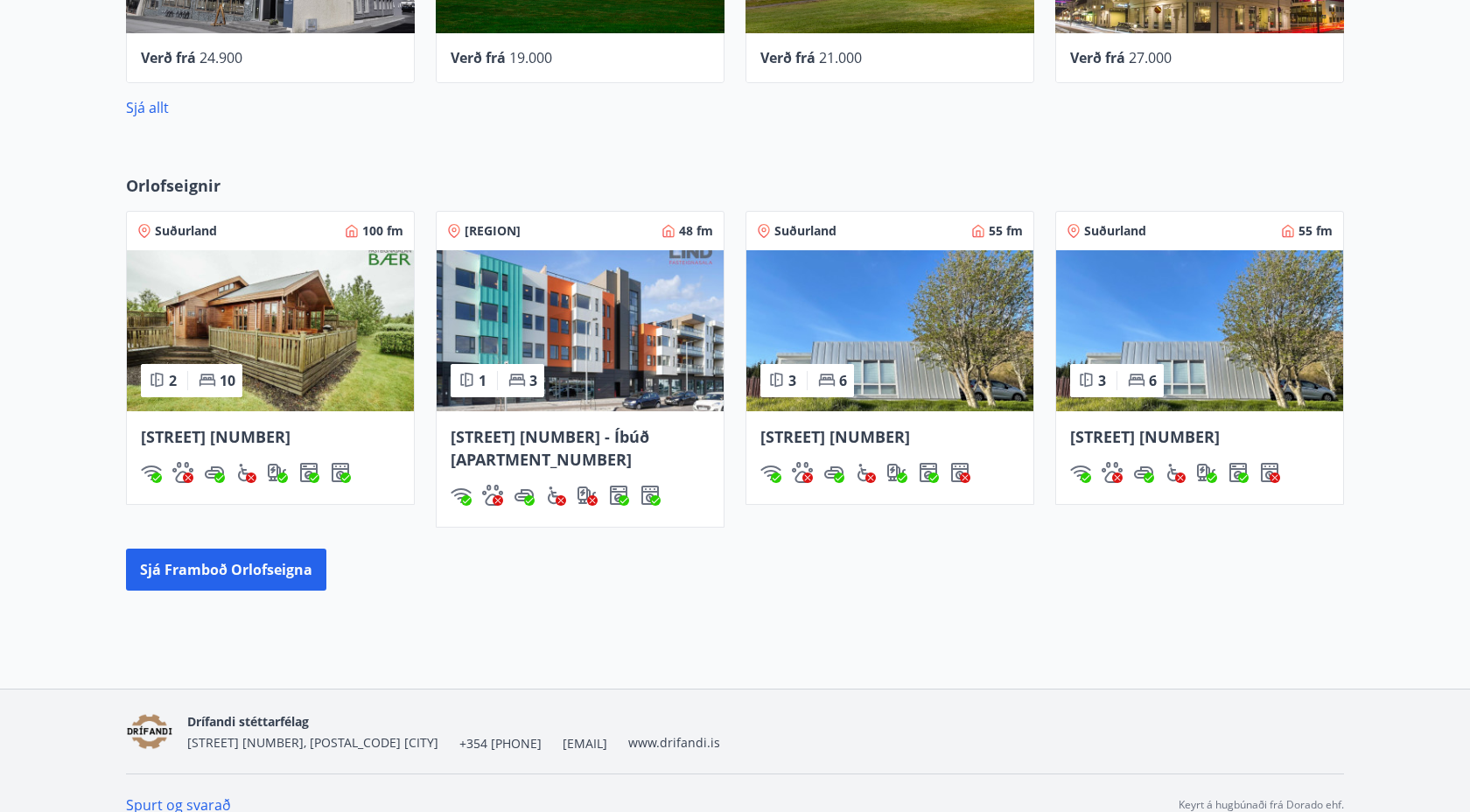 click at bounding box center (270, 331) 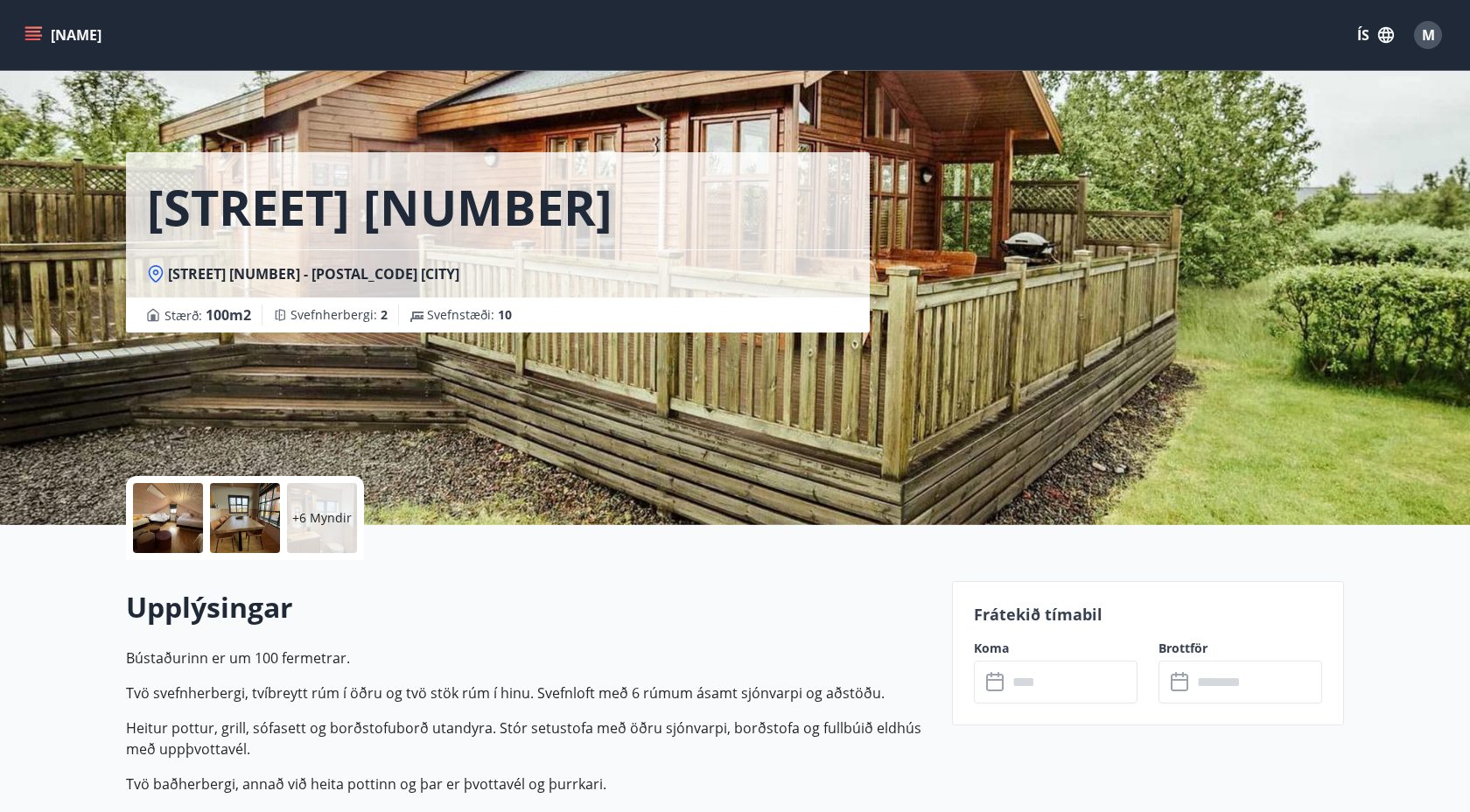 click at bounding box center (245, 518) 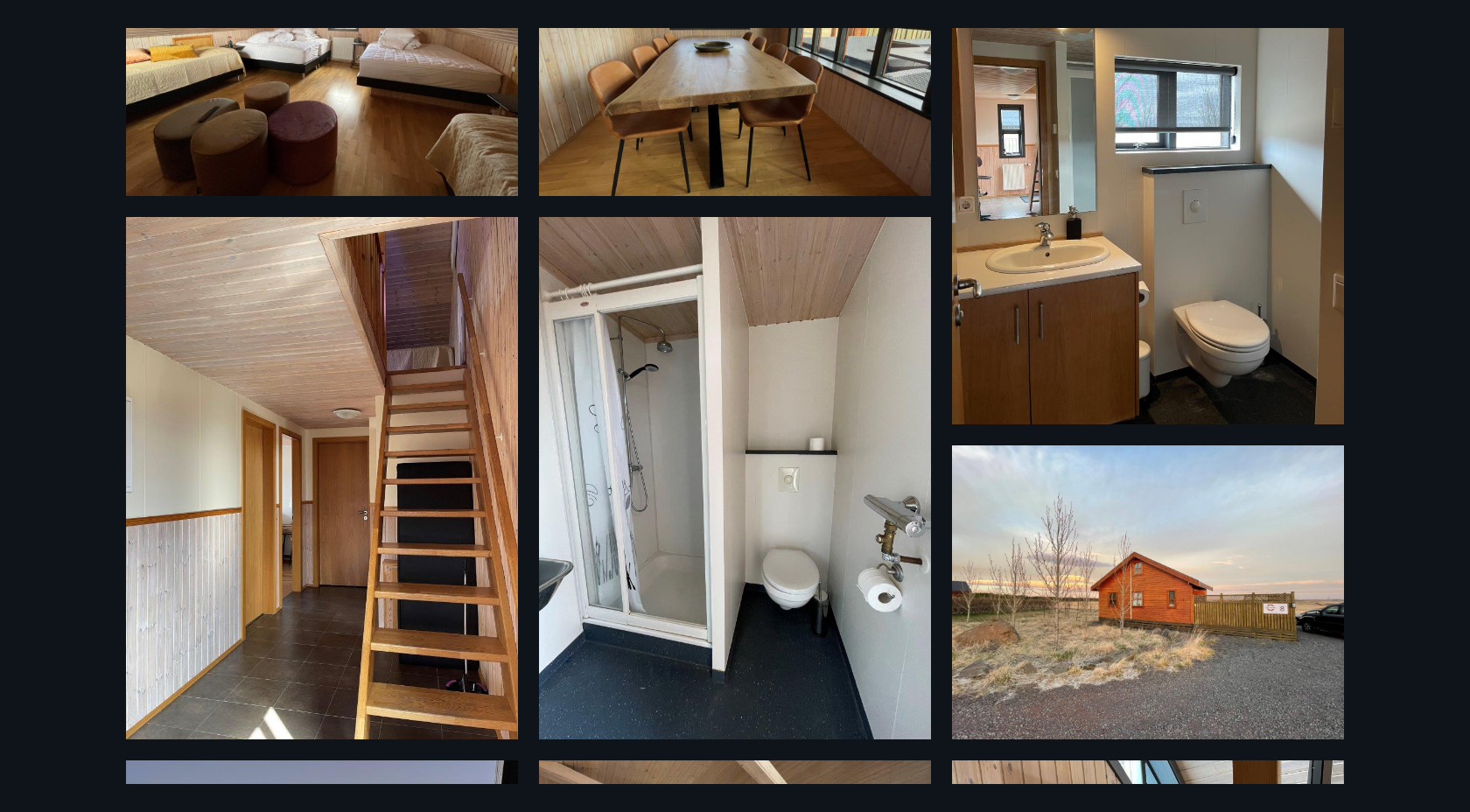 scroll, scrollTop: 0, scrollLeft: 0, axis: both 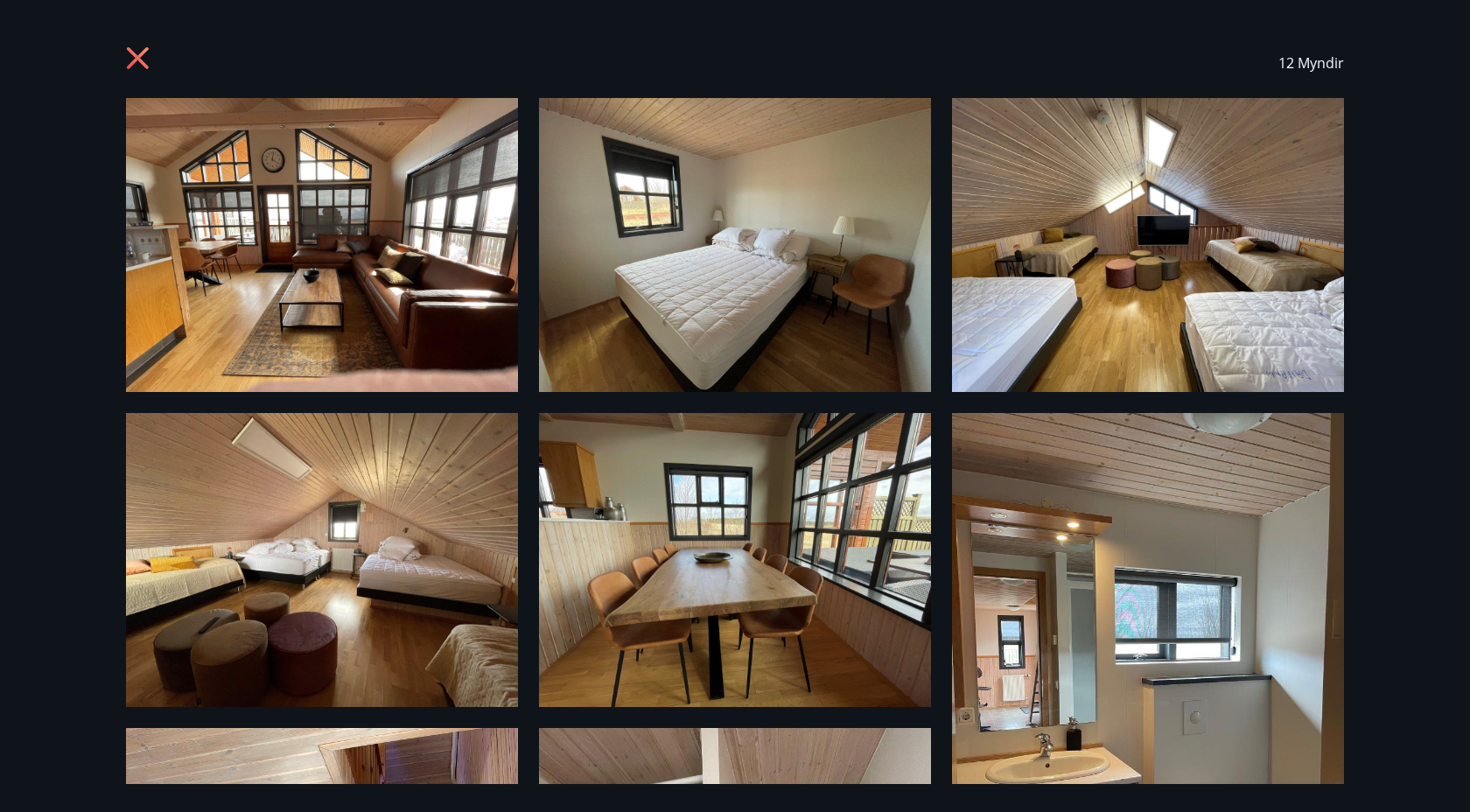 click 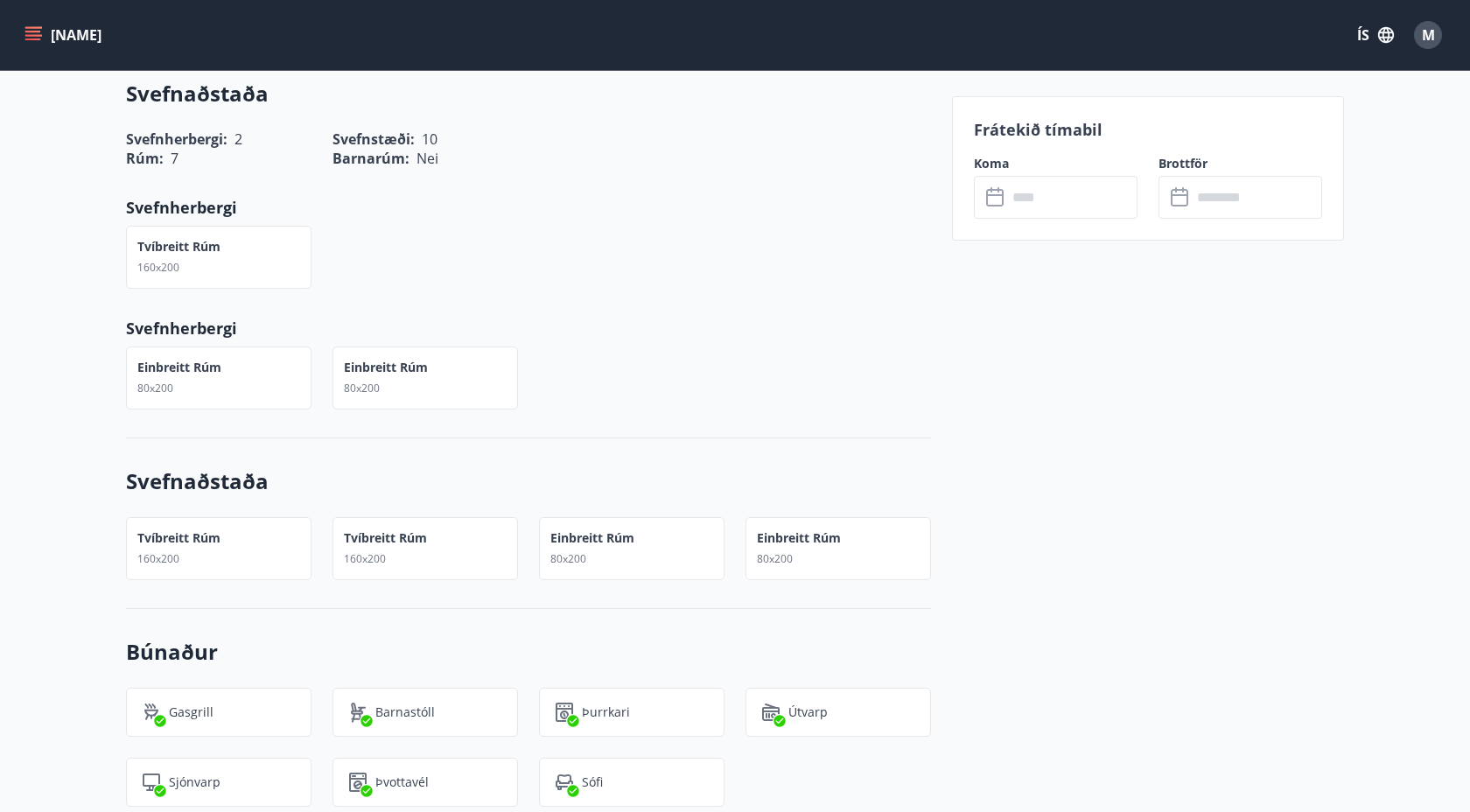 scroll, scrollTop: 920, scrollLeft: 0, axis: vertical 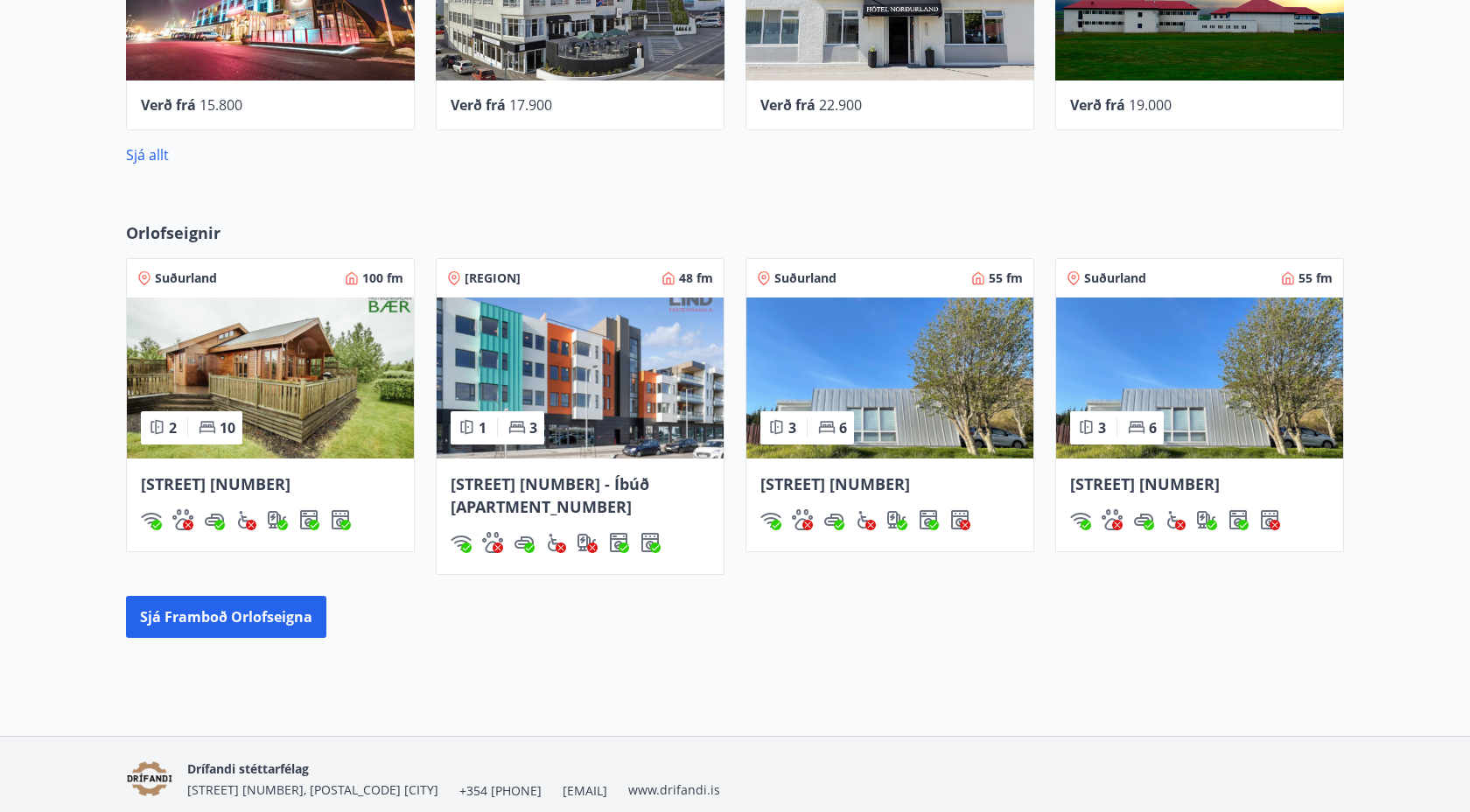 click at bounding box center [890, 378] 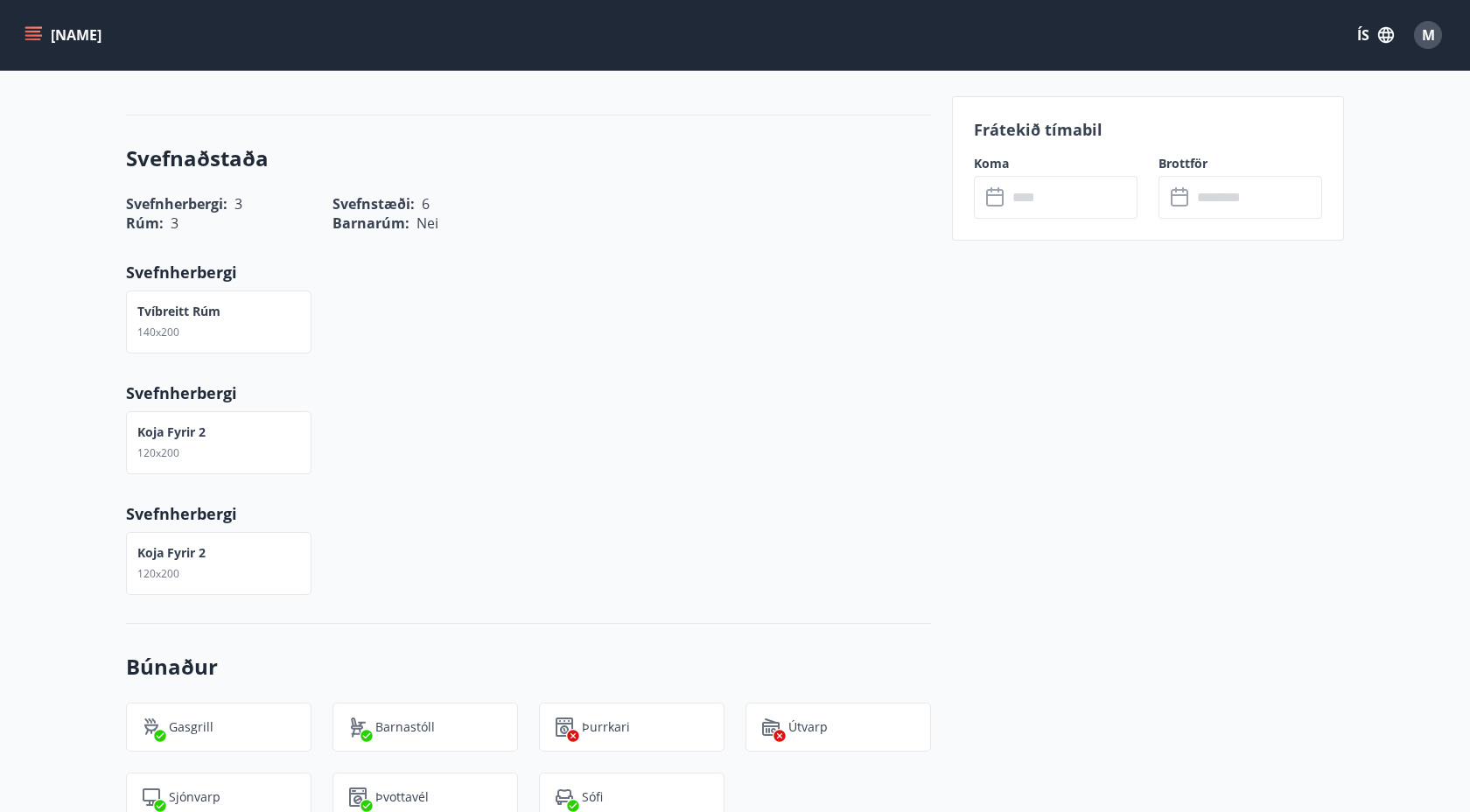 scroll, scrollTop: 0, scrollLeft: 0, axis: both 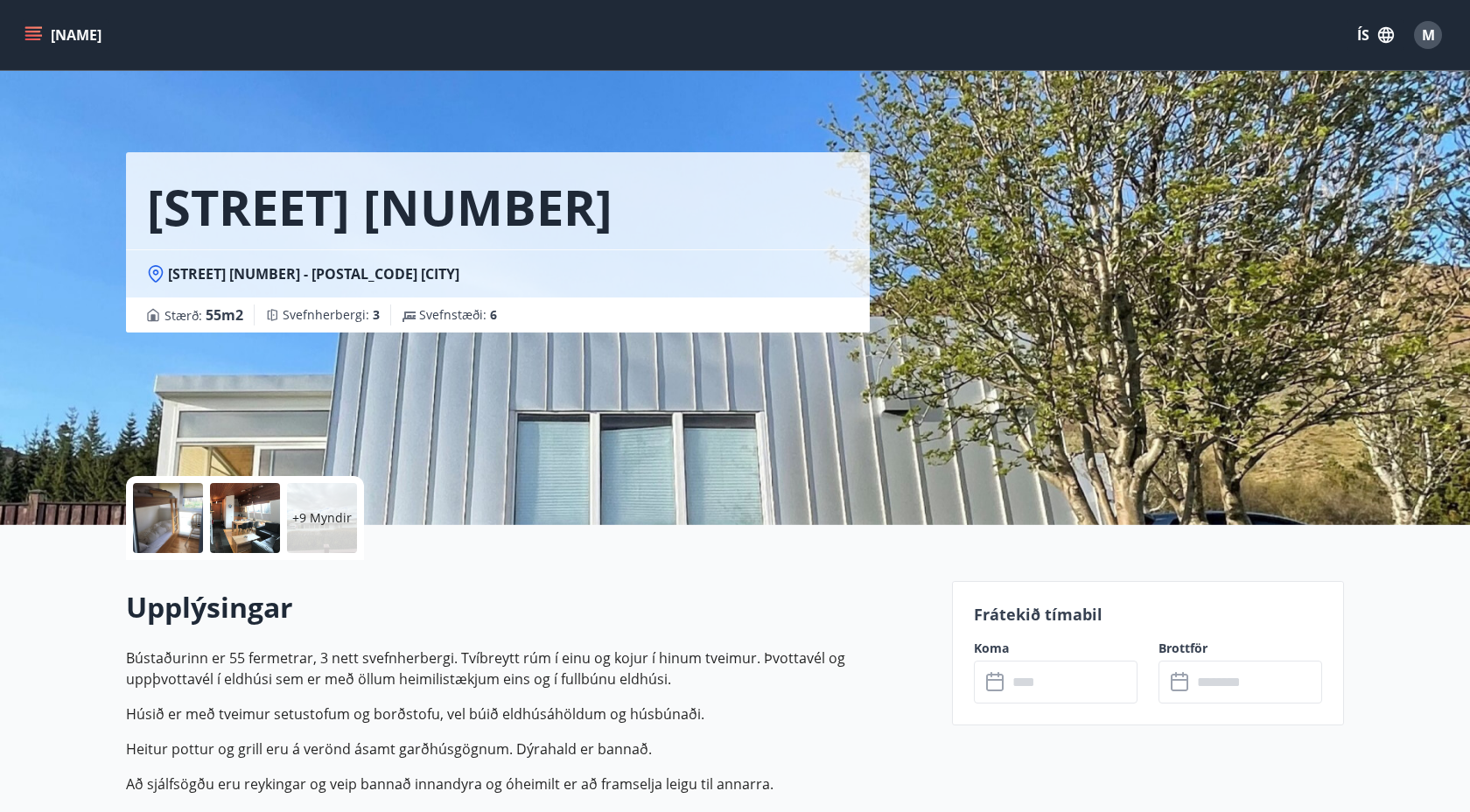 click at bounding box center [245, 518] 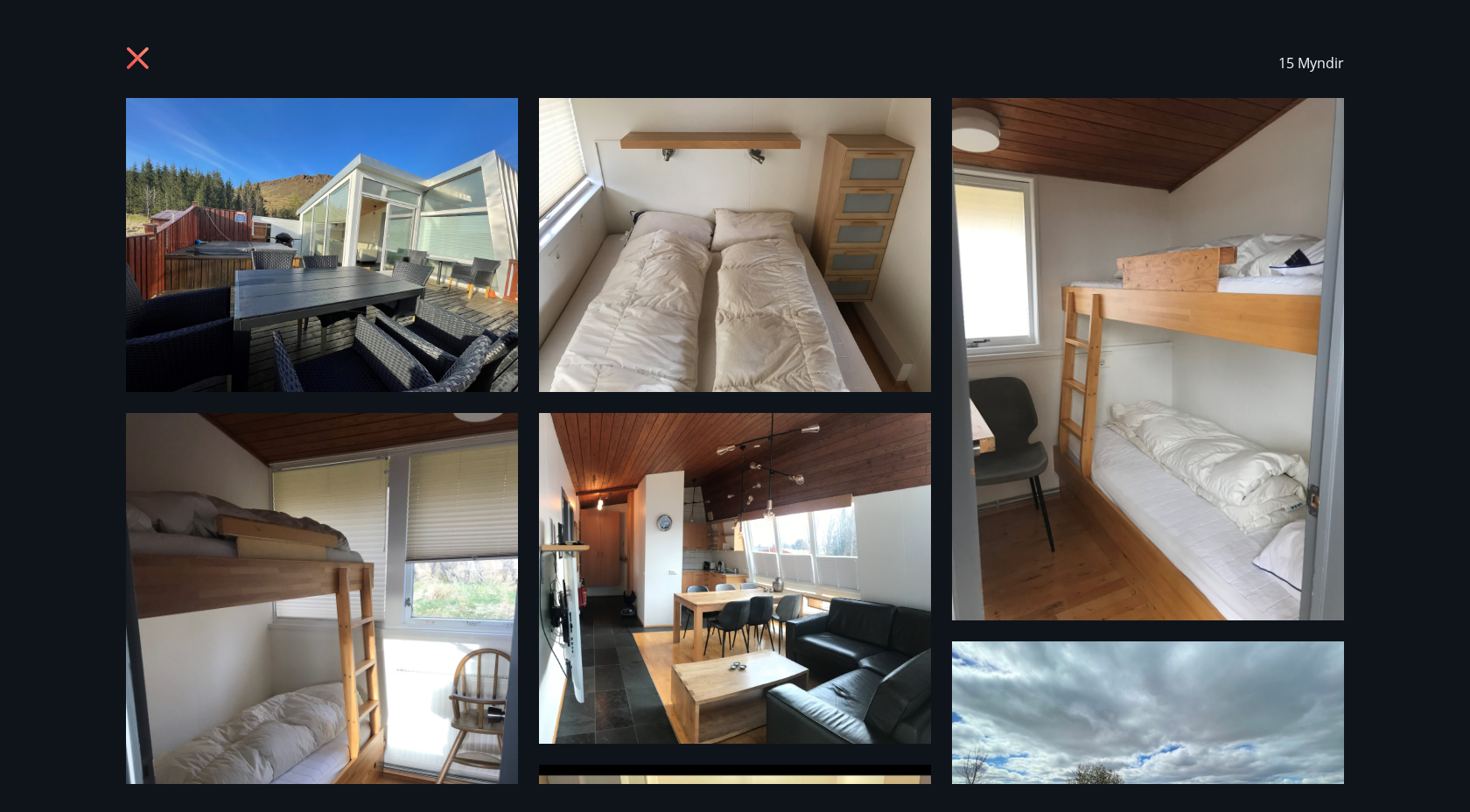 click 